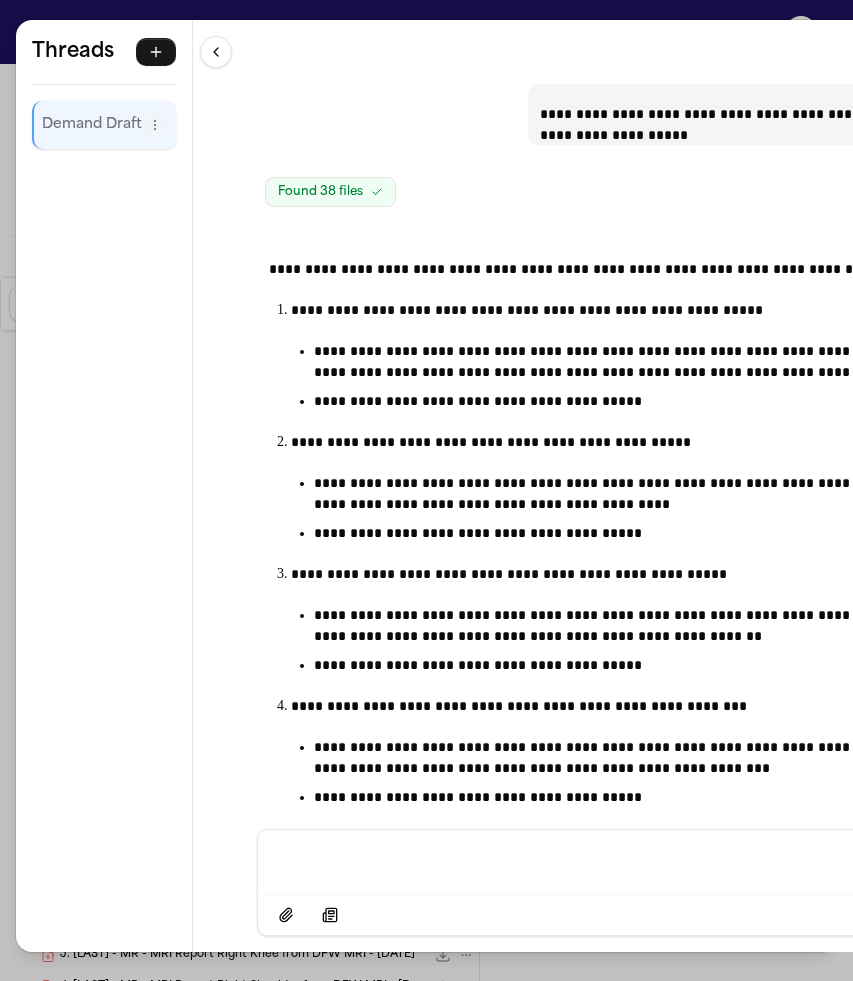 scroll, scrollTop: 0, scrollLeft: 0, axis: both 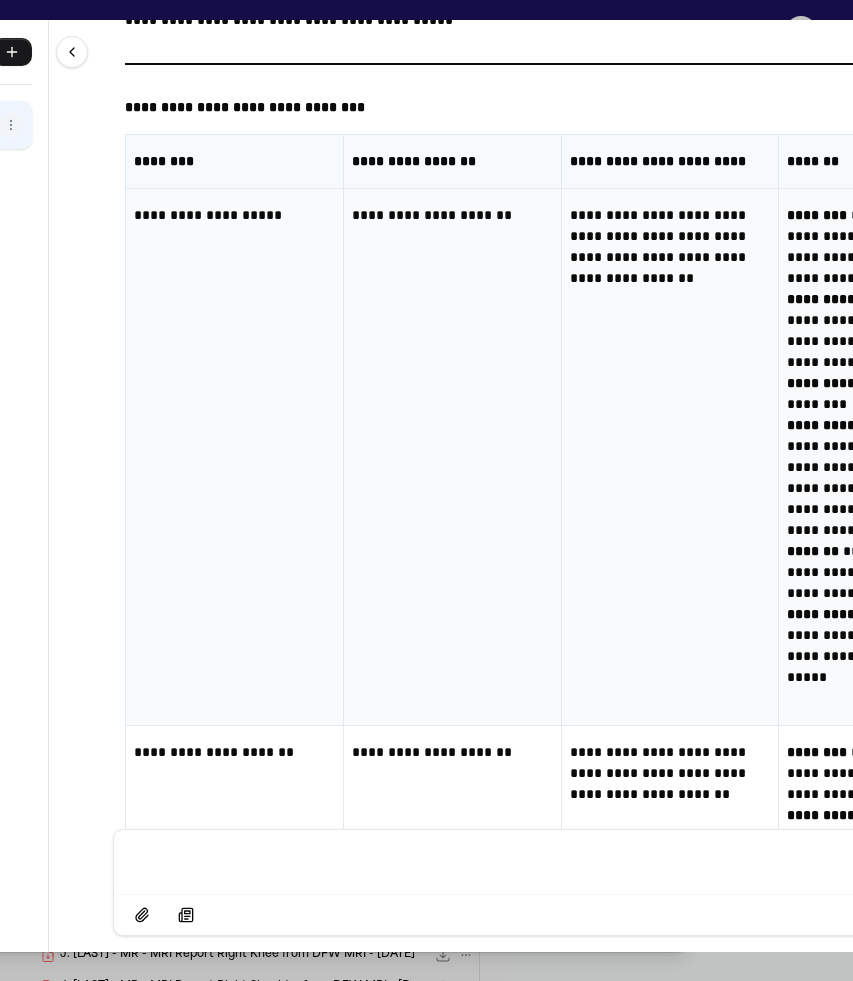 click on "**********" at bounding box center (452, 215) 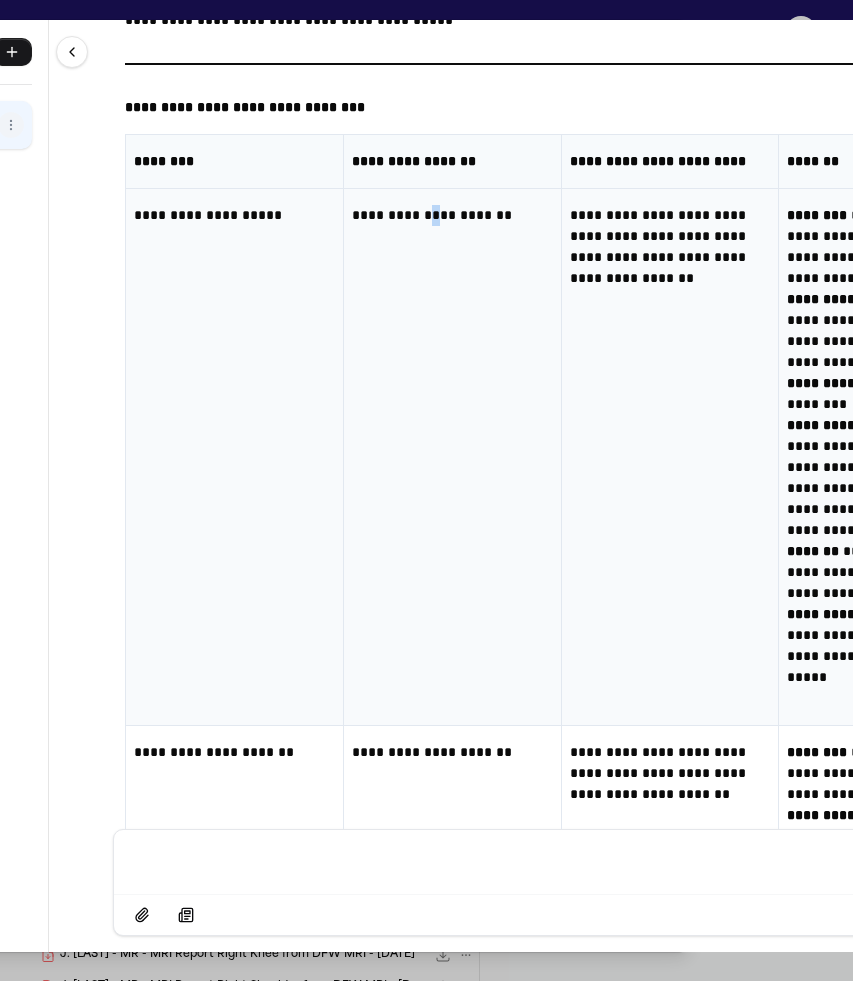 click on "**********" at bounding box center [452, 215] 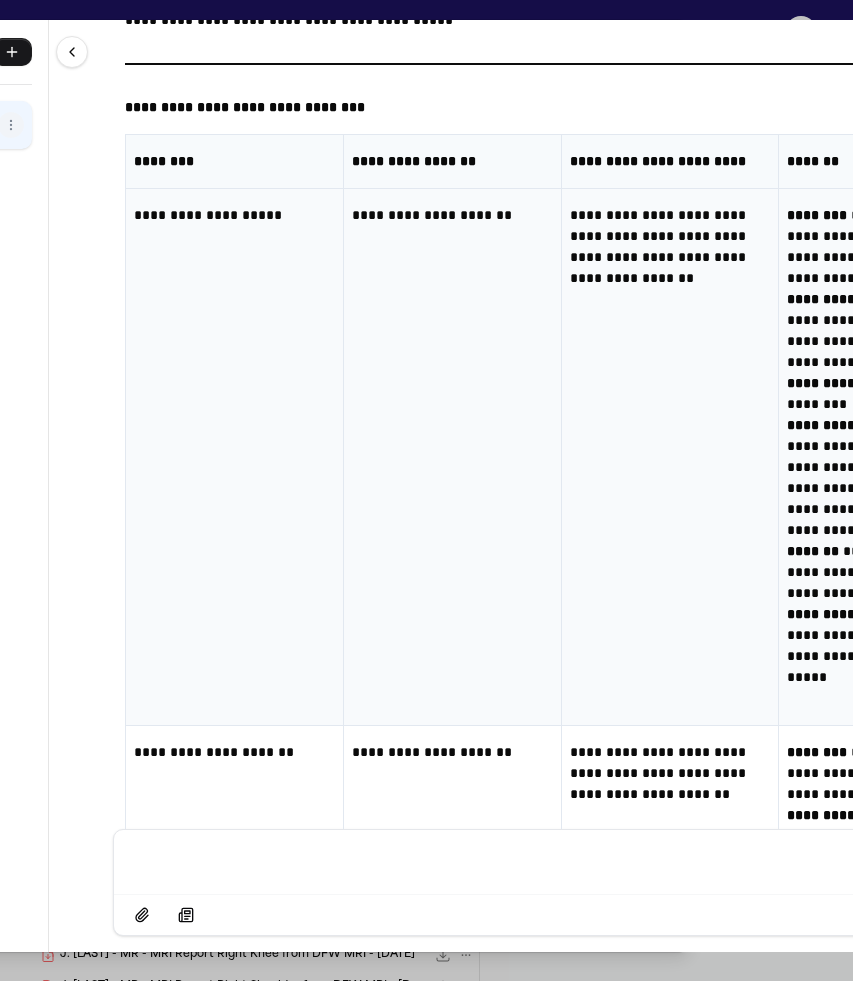 click on "**********" at bounding box center (452, 215) 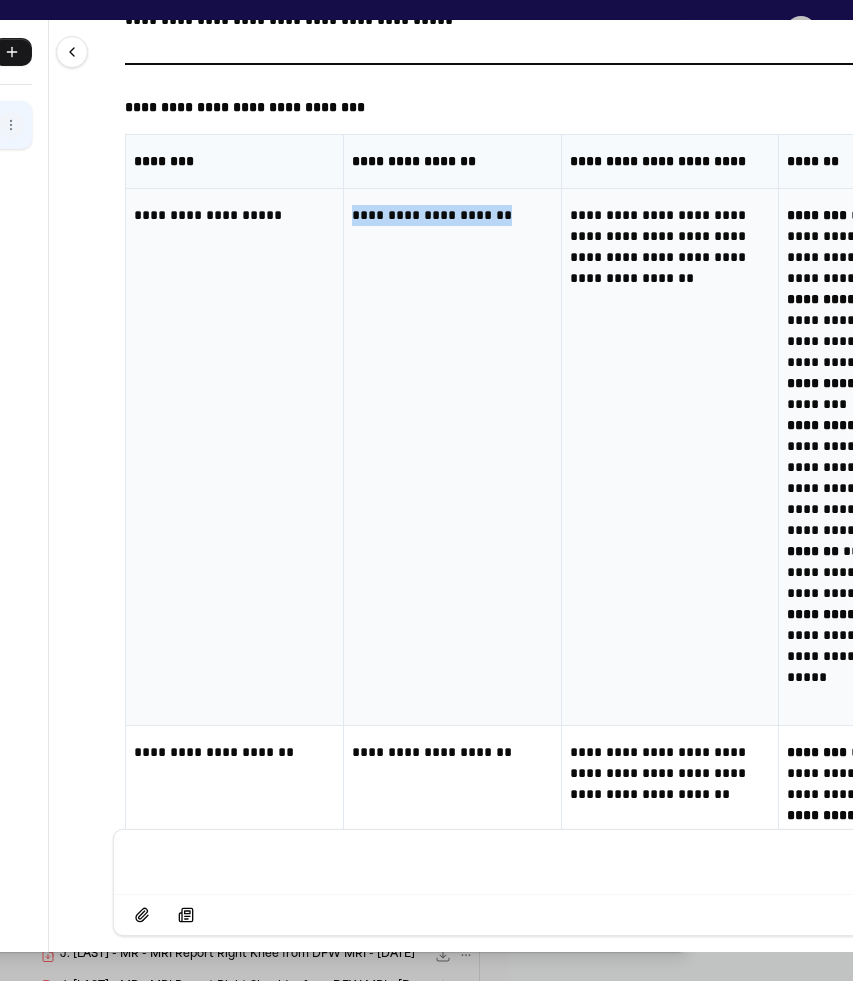 click on "**********" at bounding box center [452, 215] 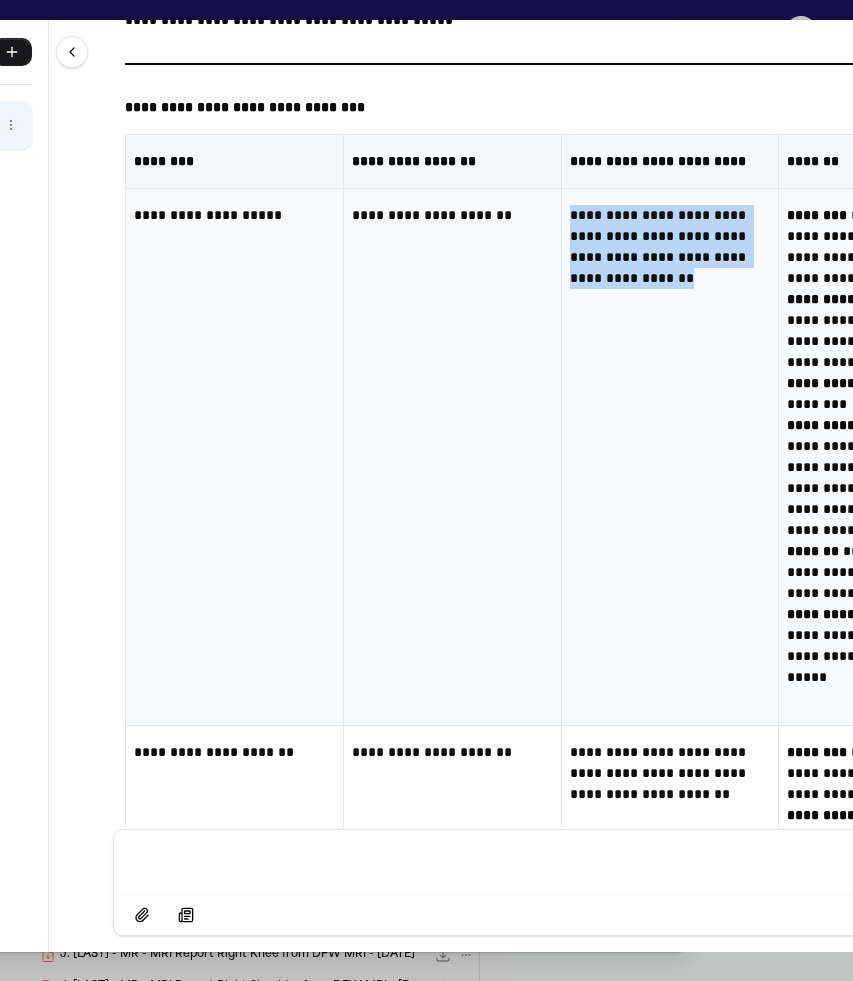 drag, startPoint x: 570, startPoint y: 214, endPoint x: 677, endPoint y: 278, distance: 124.67959 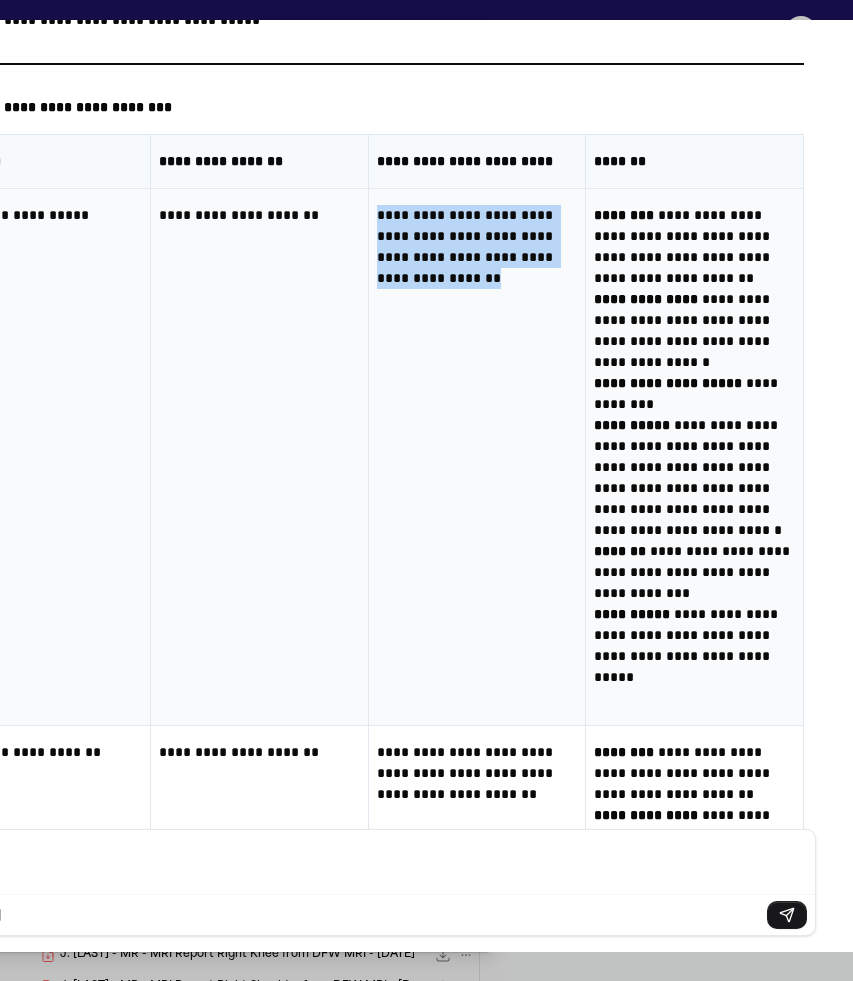 scroll, scrollTop: 0, scrollLeft: 363, axis: horizontal 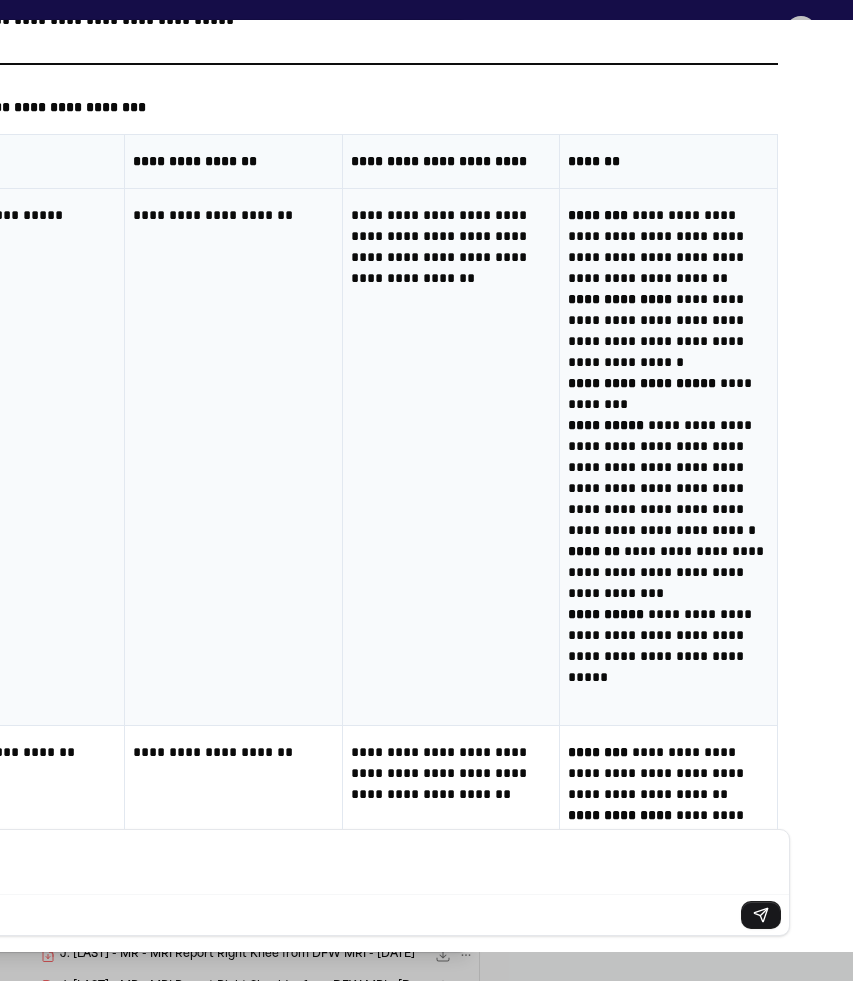 click on "********" at bounding box center [598, 215] 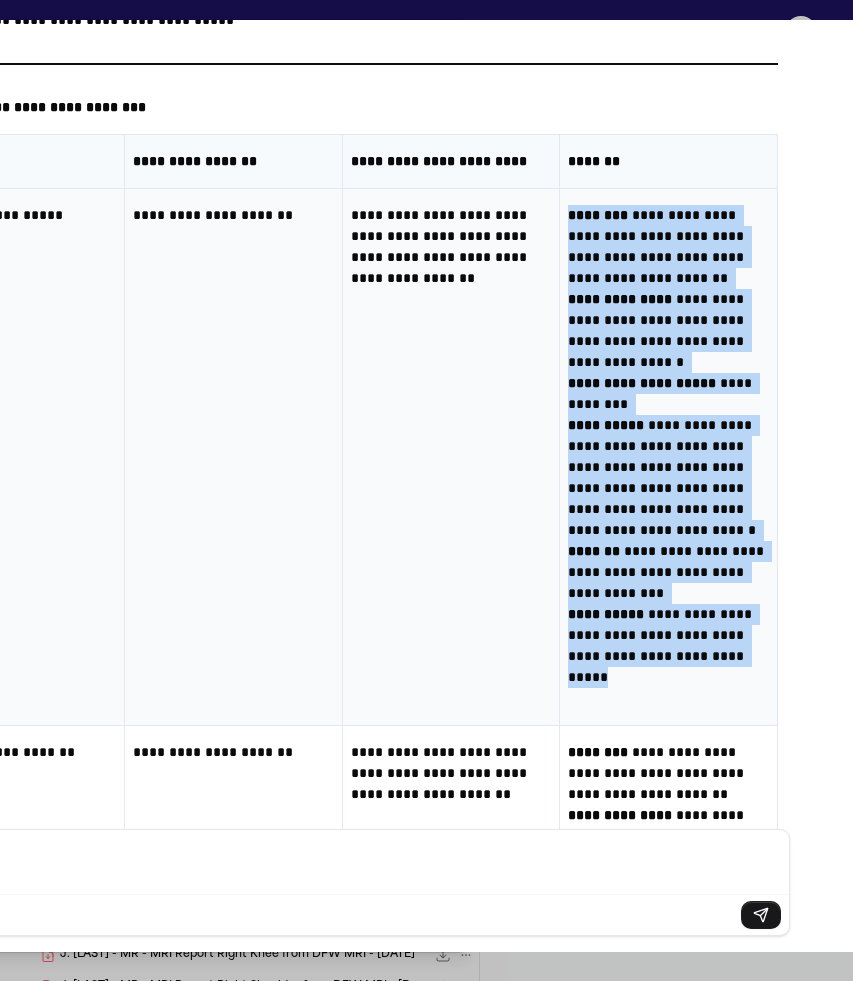 drag, startPoint x: 569, startPoint y: 210, endPoint x: 672, endPoint y: 696, distance: 496.79474 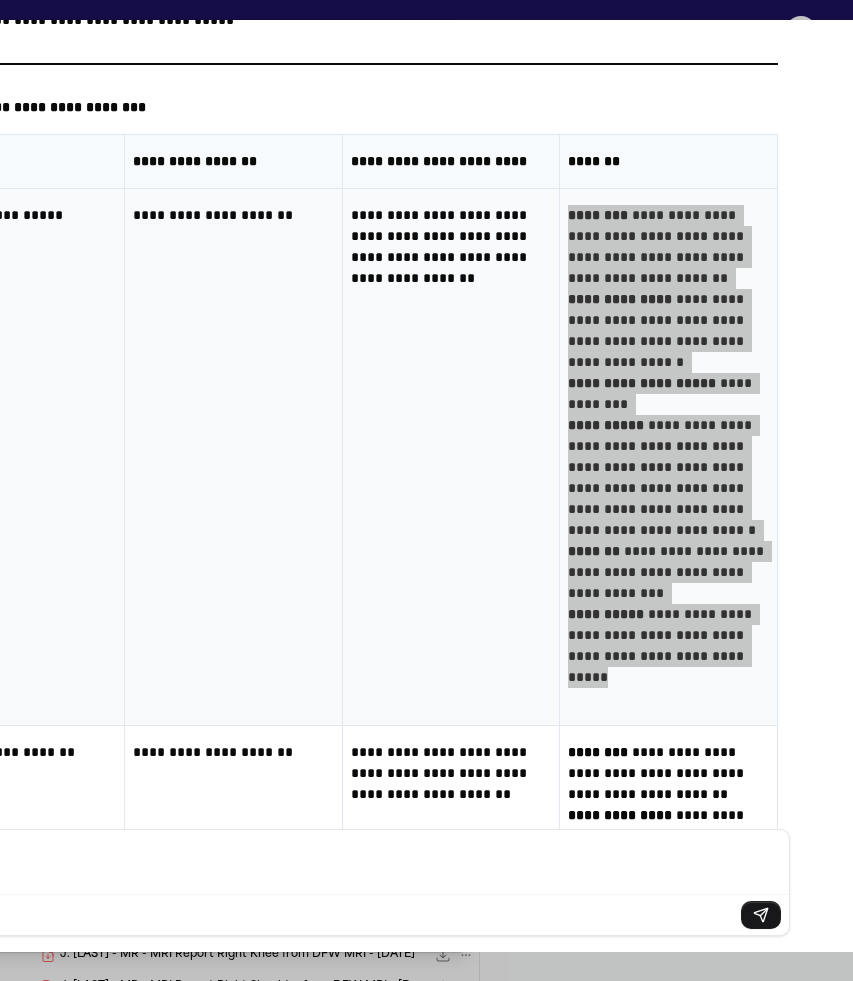 scroll, scrollTop: 0, scrollLeft: 301, axis: horizontal 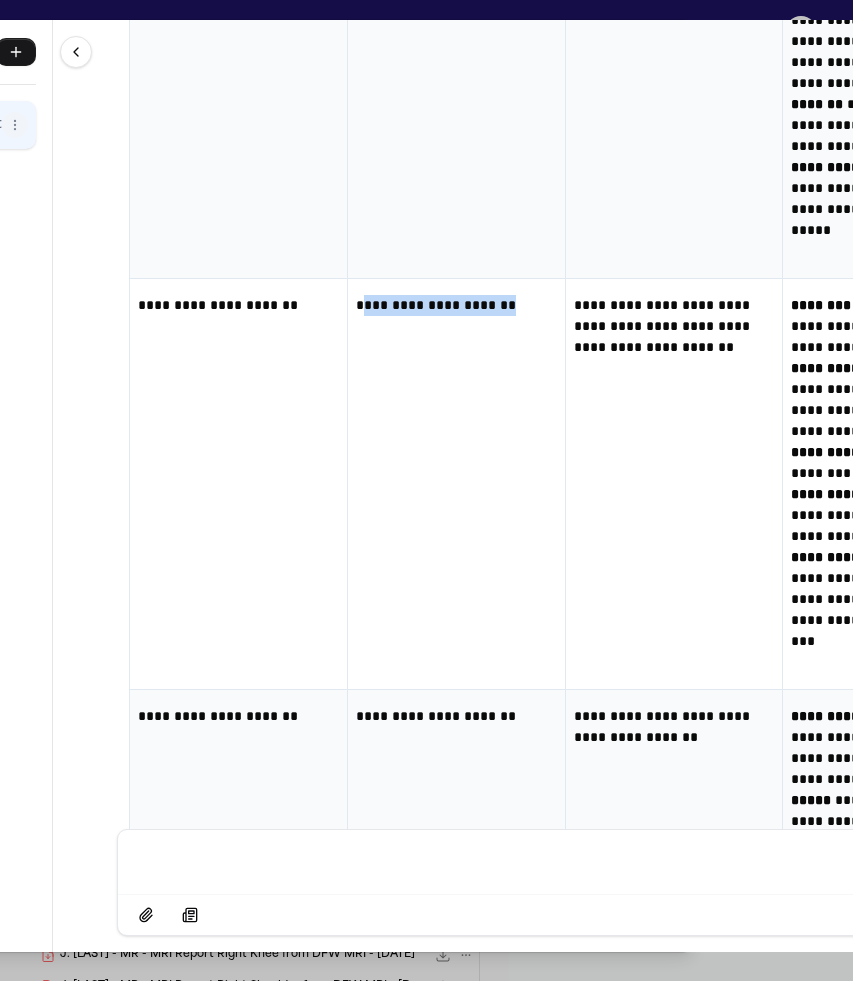 drag, startPoint x: 359, startPoint y: 312, endPoint x: 509, endPoint y: 307, distance: 150.08331 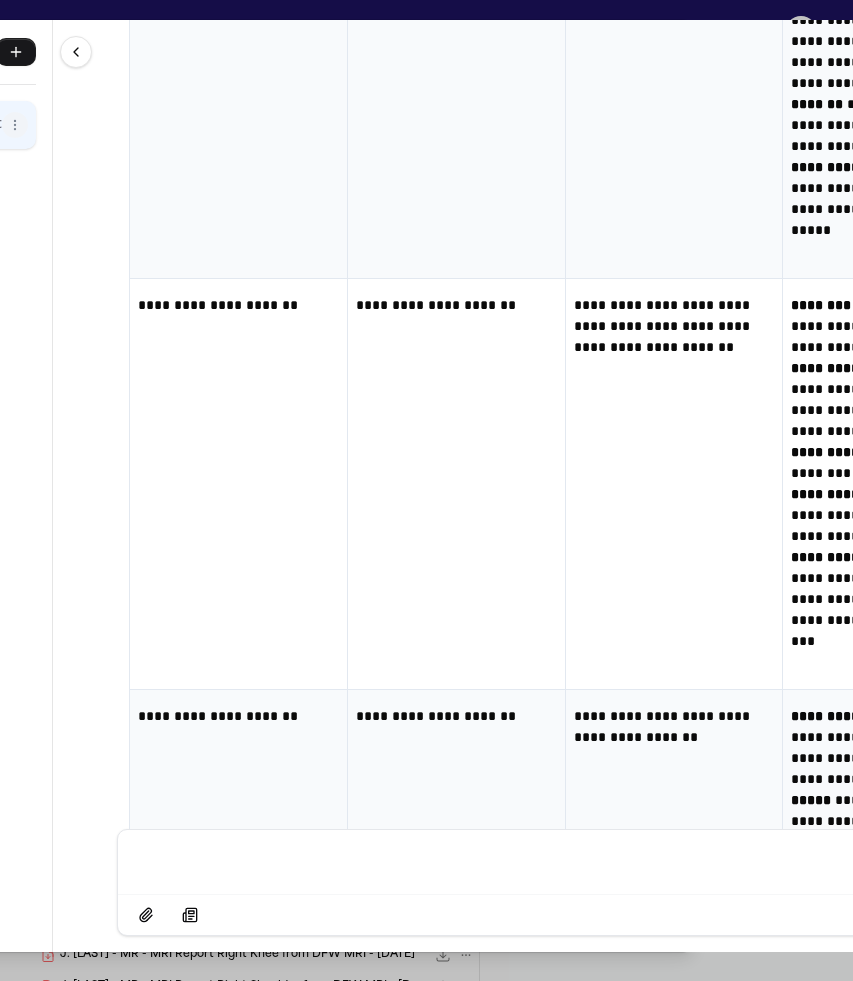 click on "**********" at bounding box center [456, 305] 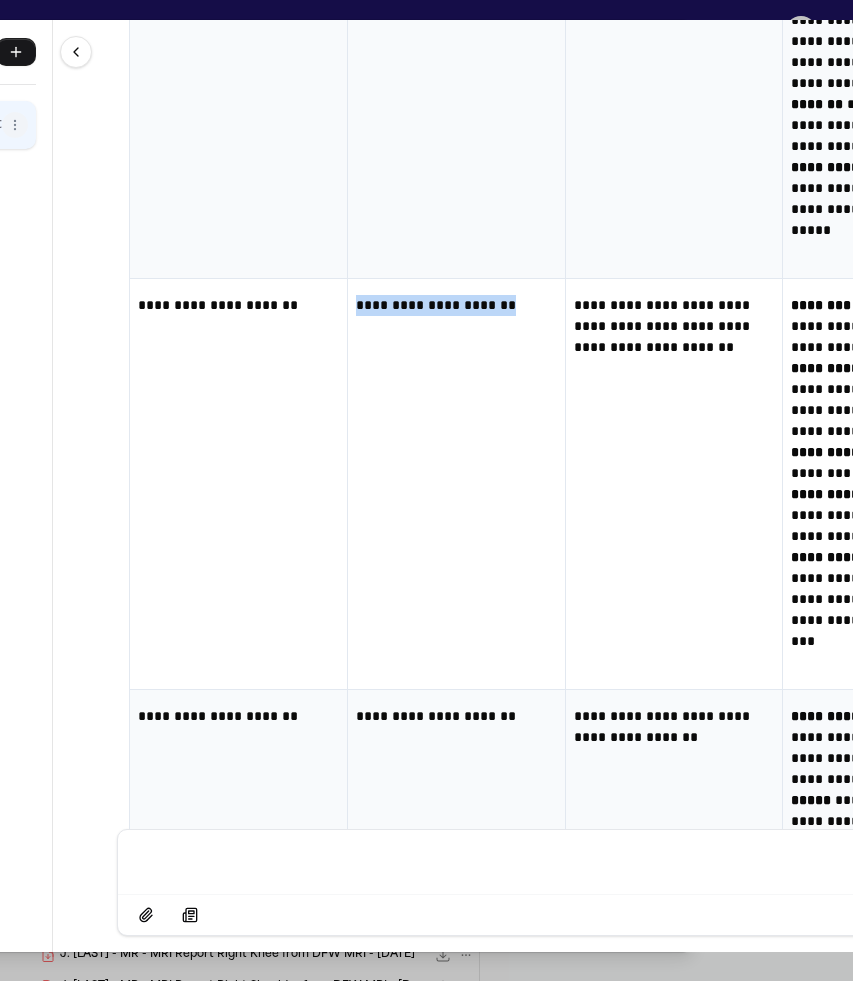 click on "**********" at bounding box center [456, 305] 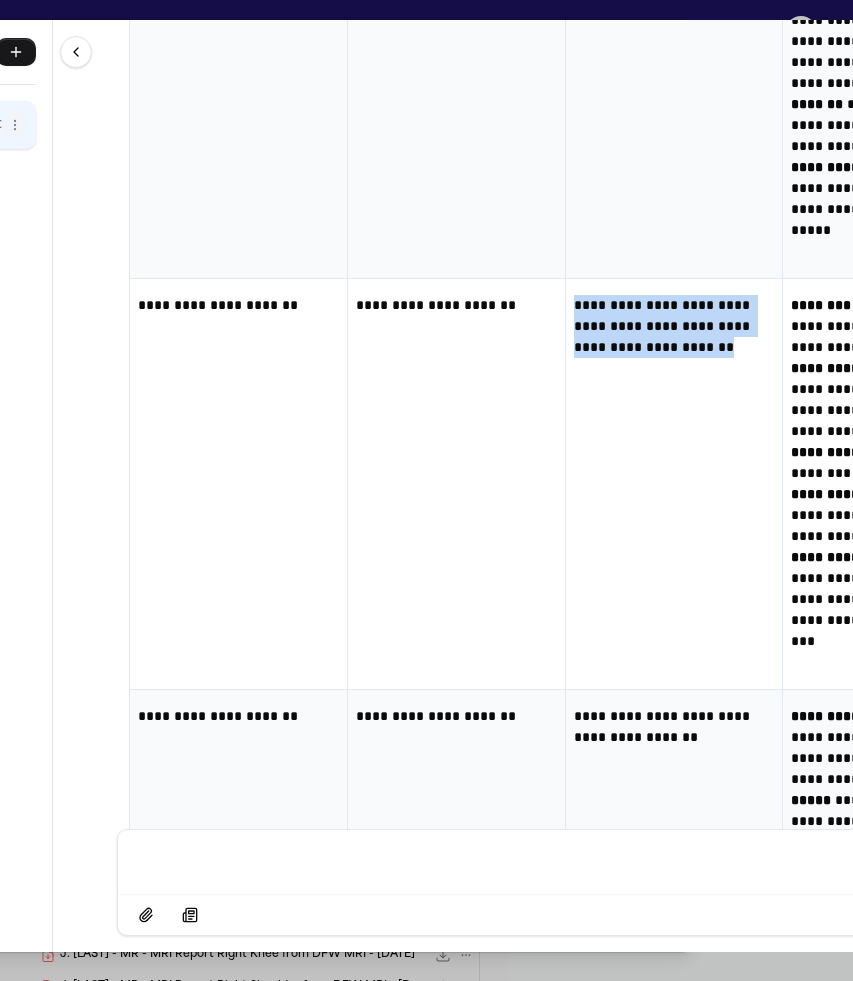 drag, startPoint x: 571, startPoint y: 303, endPoint x: 696, endPoint y: 392, distance: 153.44705 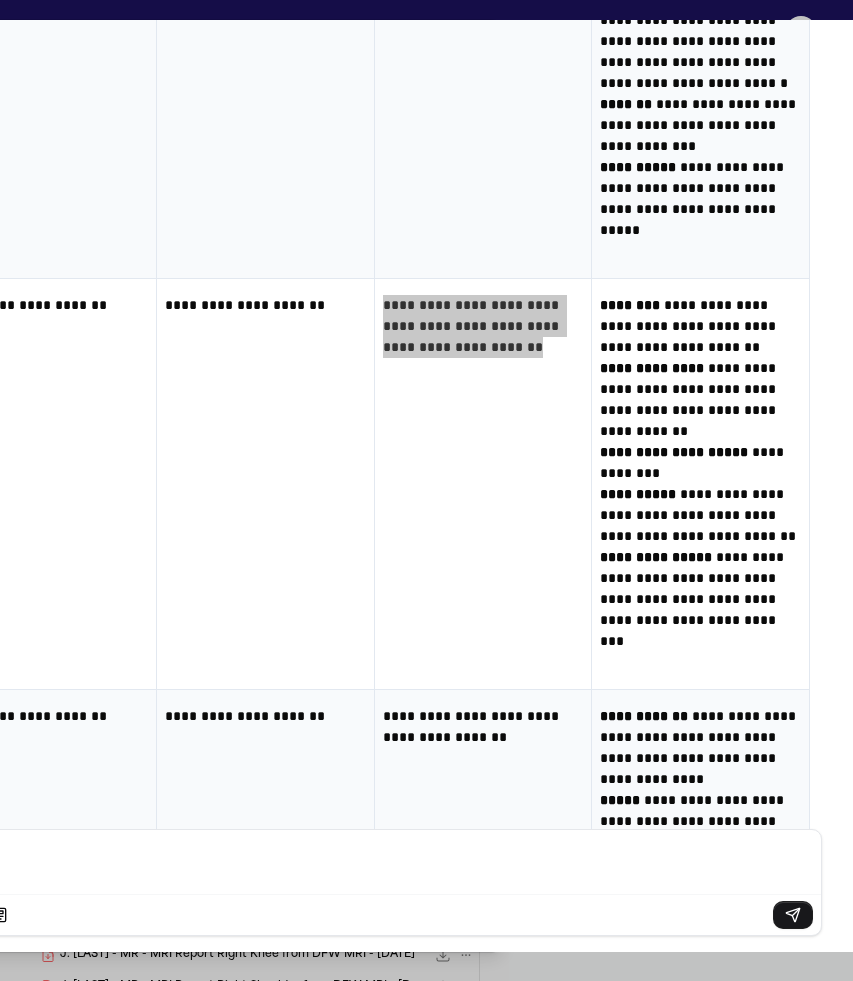 scroll, scrollTop: 0, scrollLeft: 342, axis: horizontal 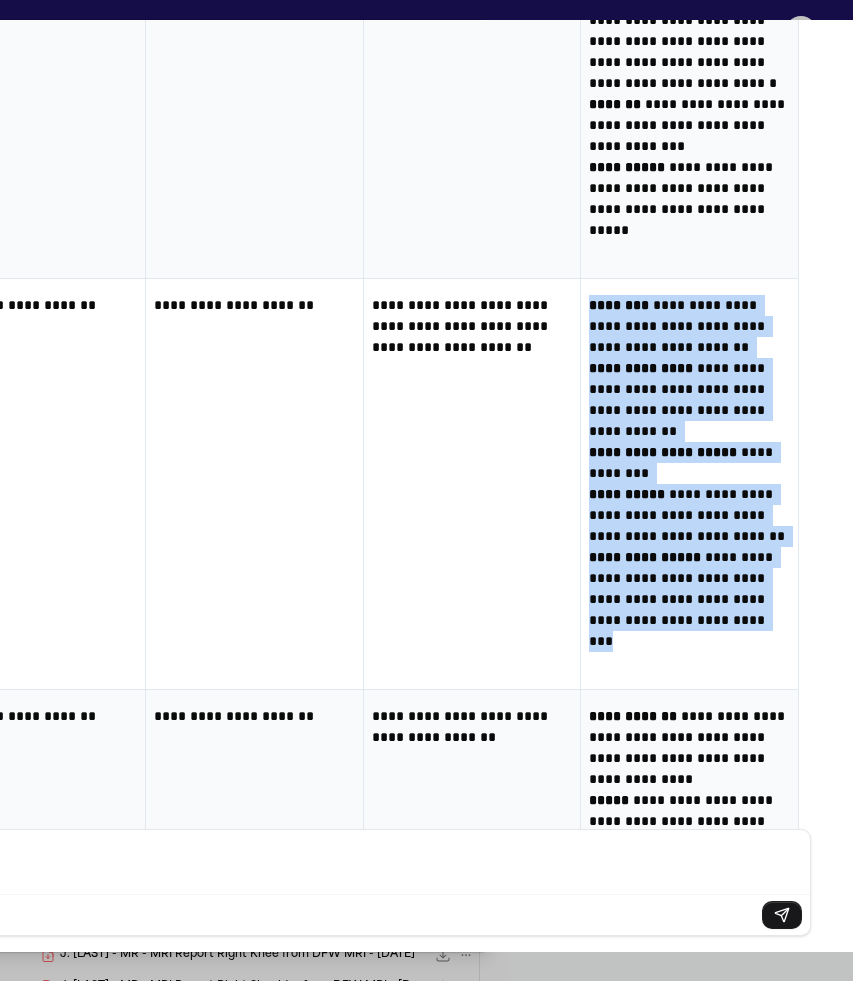 drag, startPoint x: 586, startPoint y: 309, endPoint x: 749, endPoint y: 659, distance: 386.09454 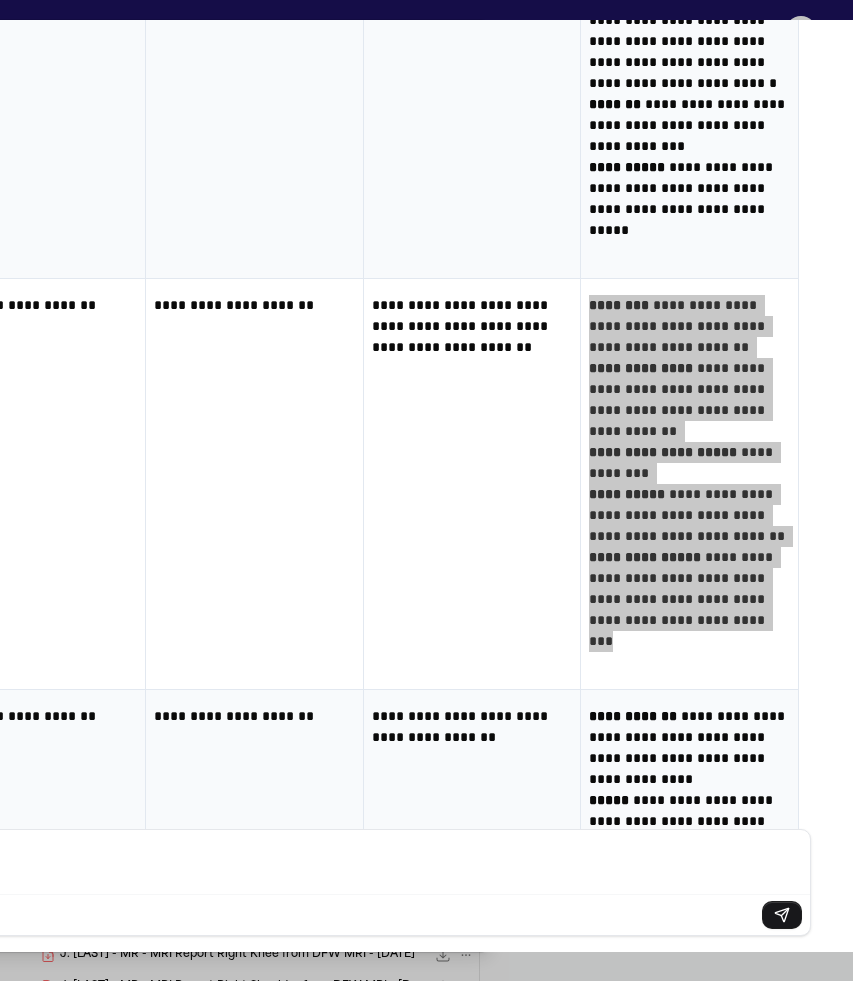 scroll, scrollTop: 28260, scrollLeft: 0, axis: vertical 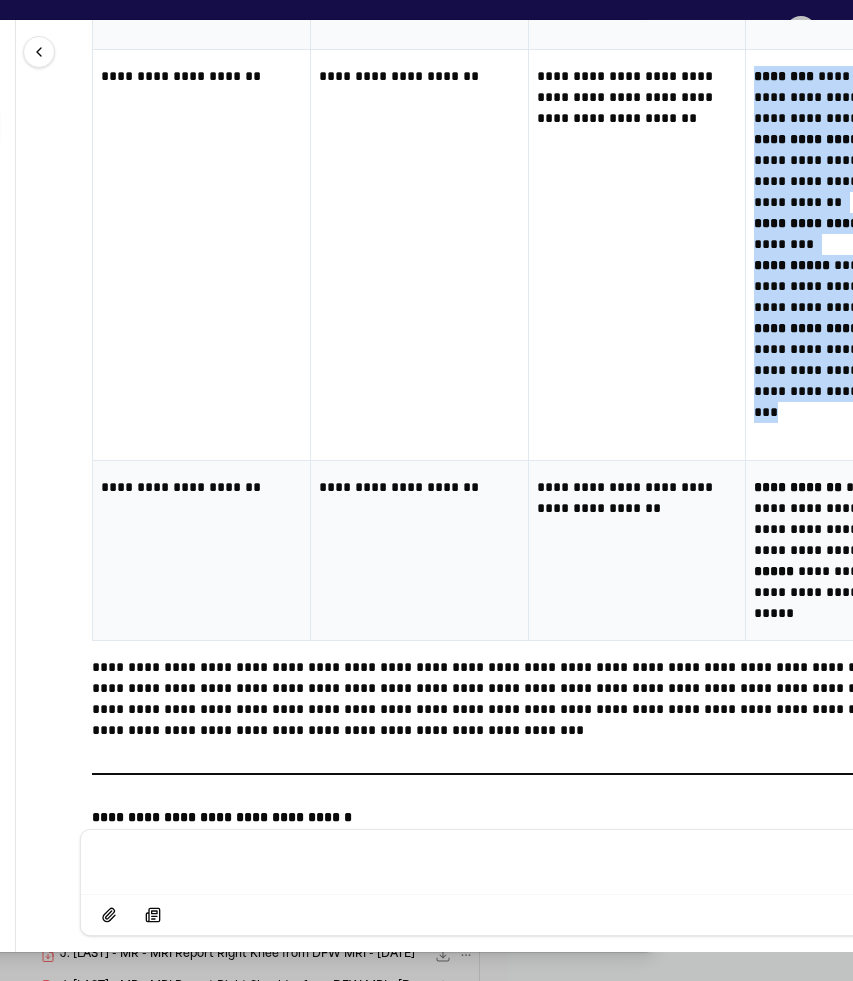 click on "**********" at bounding box center (419, 487) 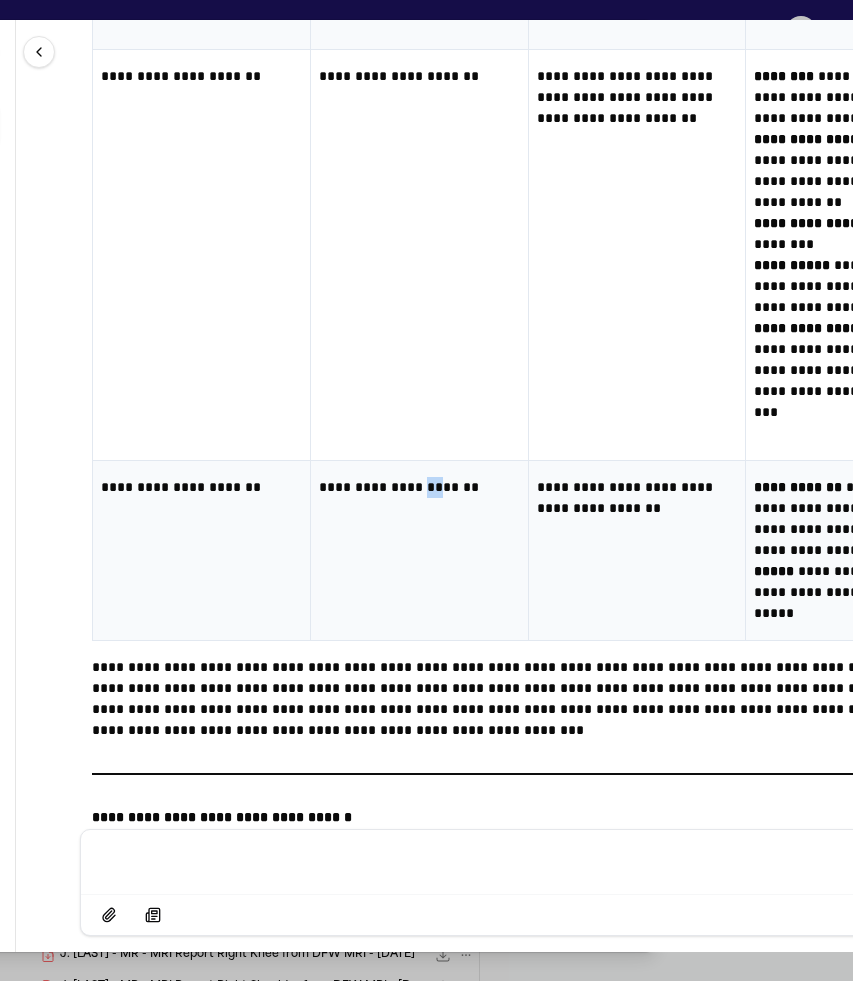 click on "**********" at bounding box center (419, 487) 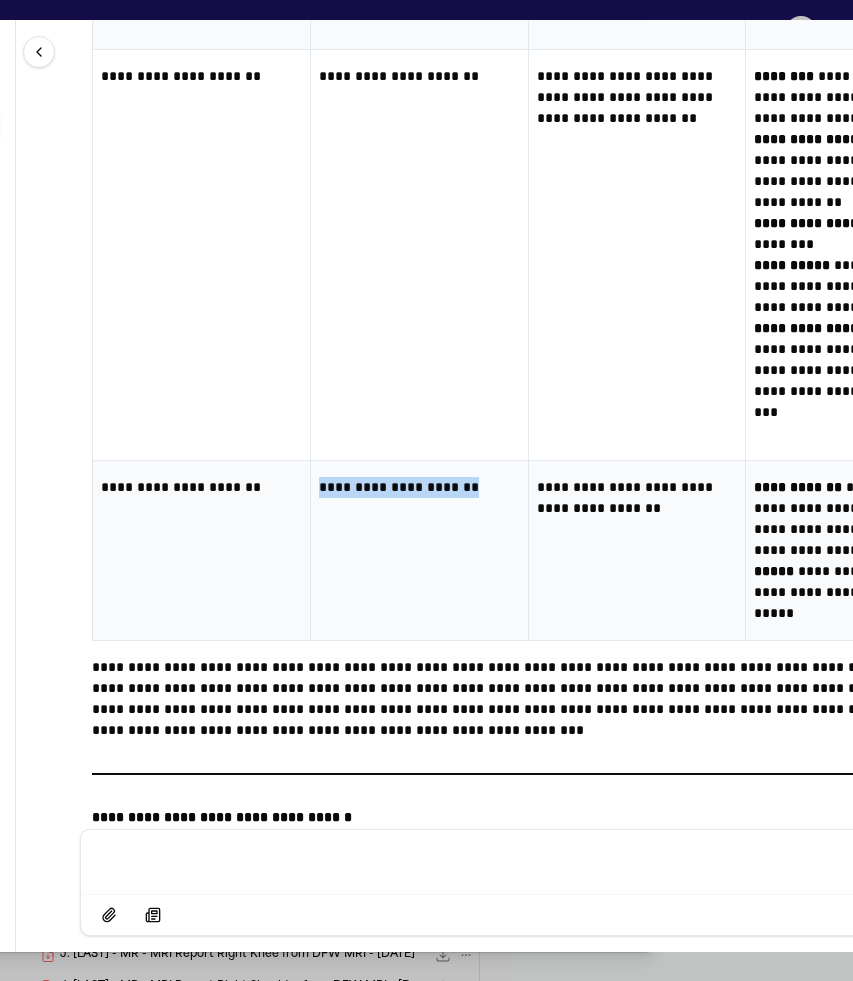 click on "**********" at bounding box center (419, 487) 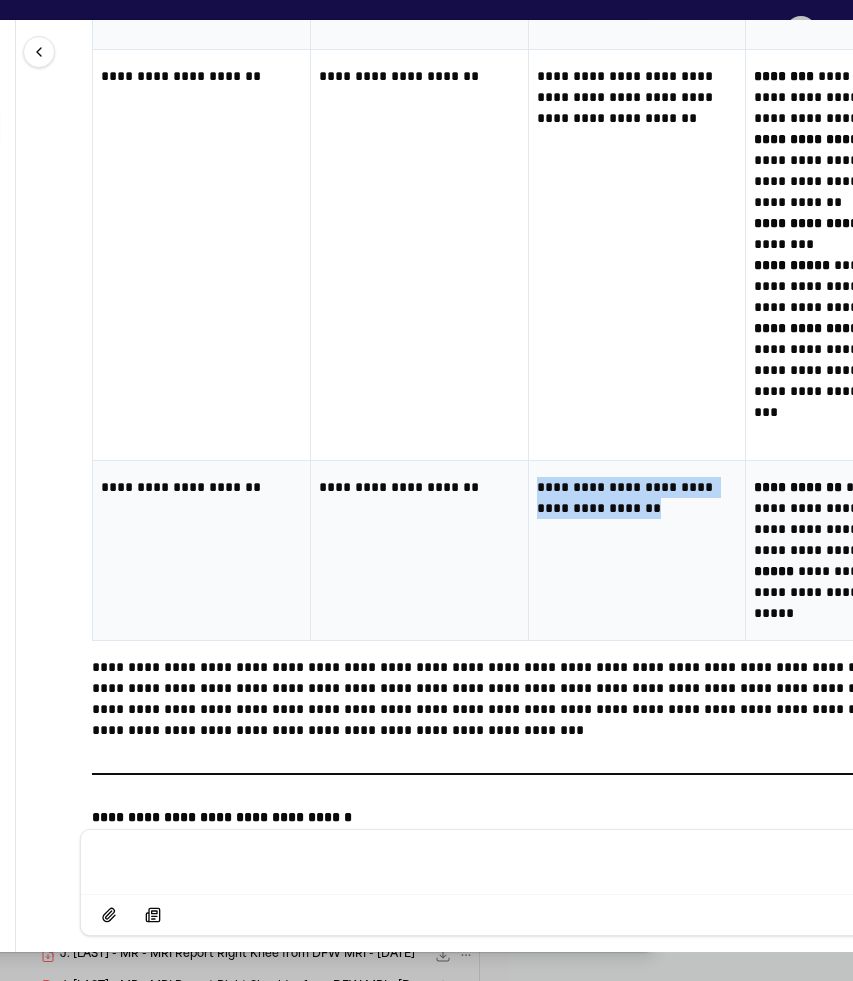 drag, startPoint x: 536, startPoint y: 488, endPoint x: 655, endPoint y: 515, distance: 122.02459 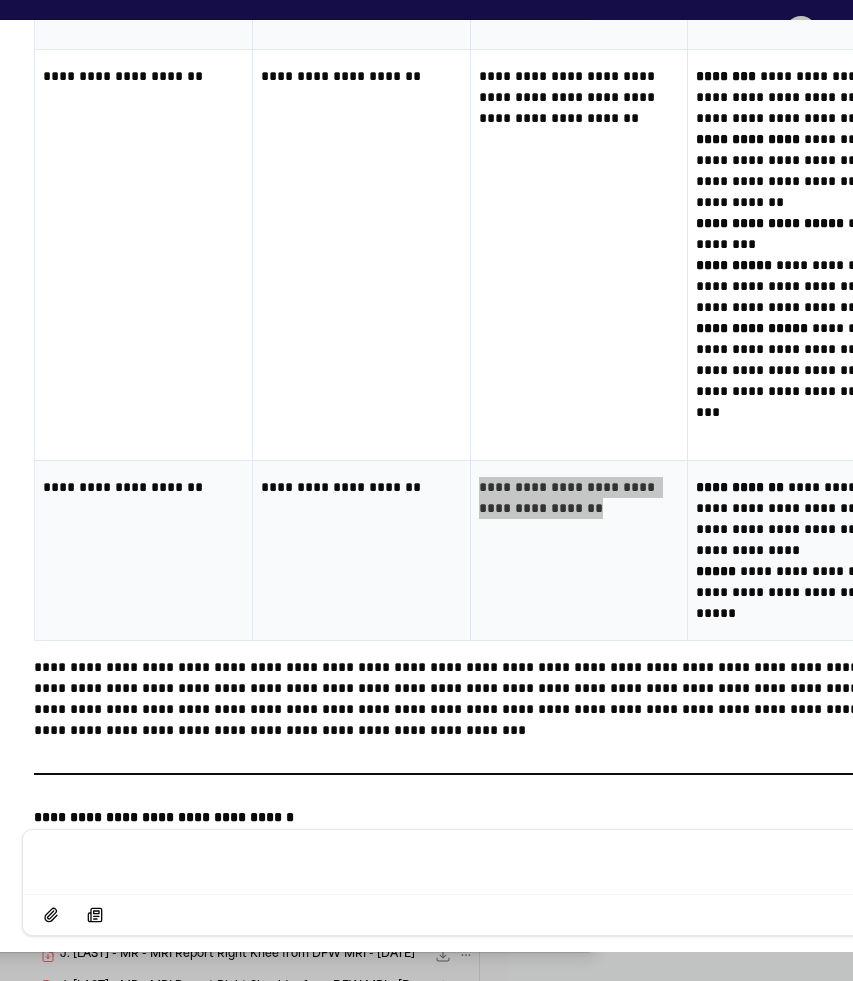scroll, scrollTop: 0, scrollLeft: 250, axis: horizontal 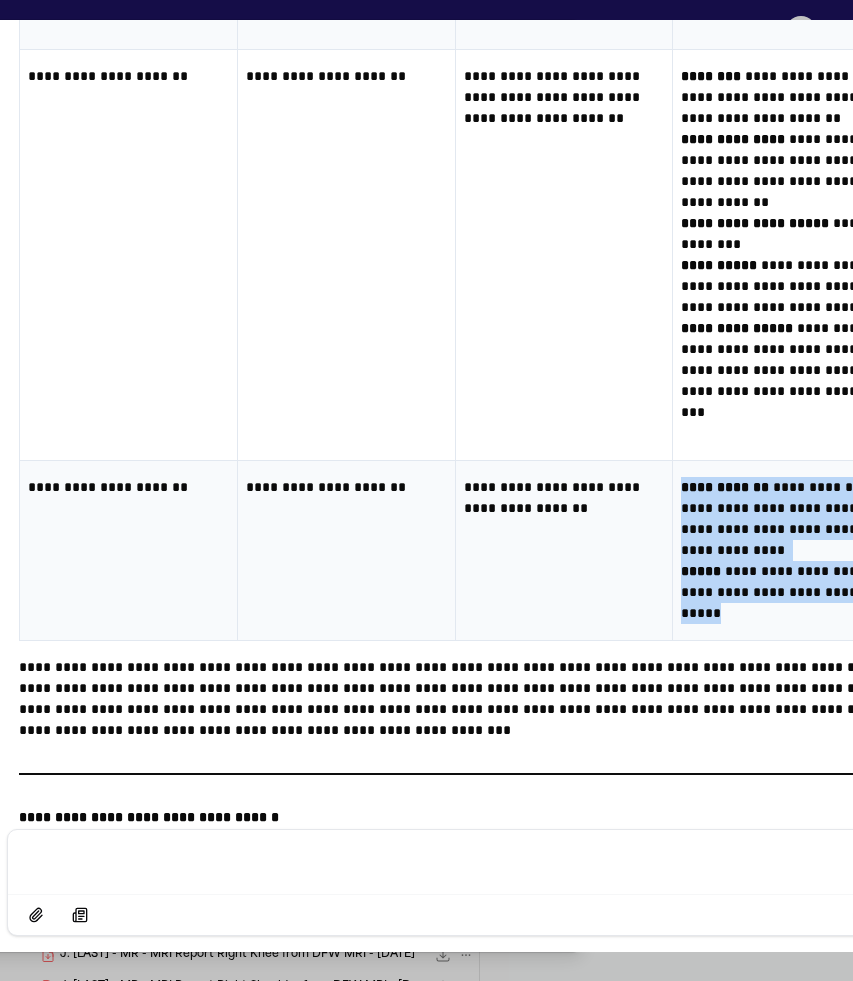 drag, startPoint x: 676, startPoint y: 484, endPoint x: 761, endPoint y: 625, distance: 164.63899 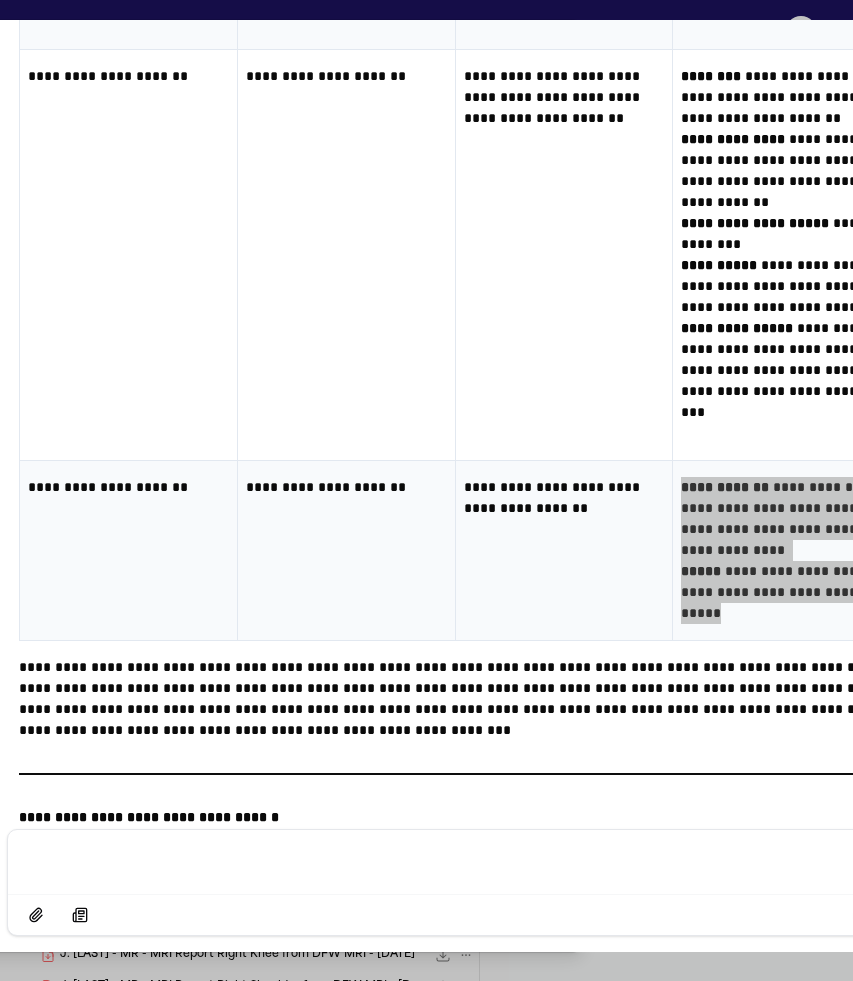 scroll, scrollTop: 28606, scrollLeft: 0, axis: vertical 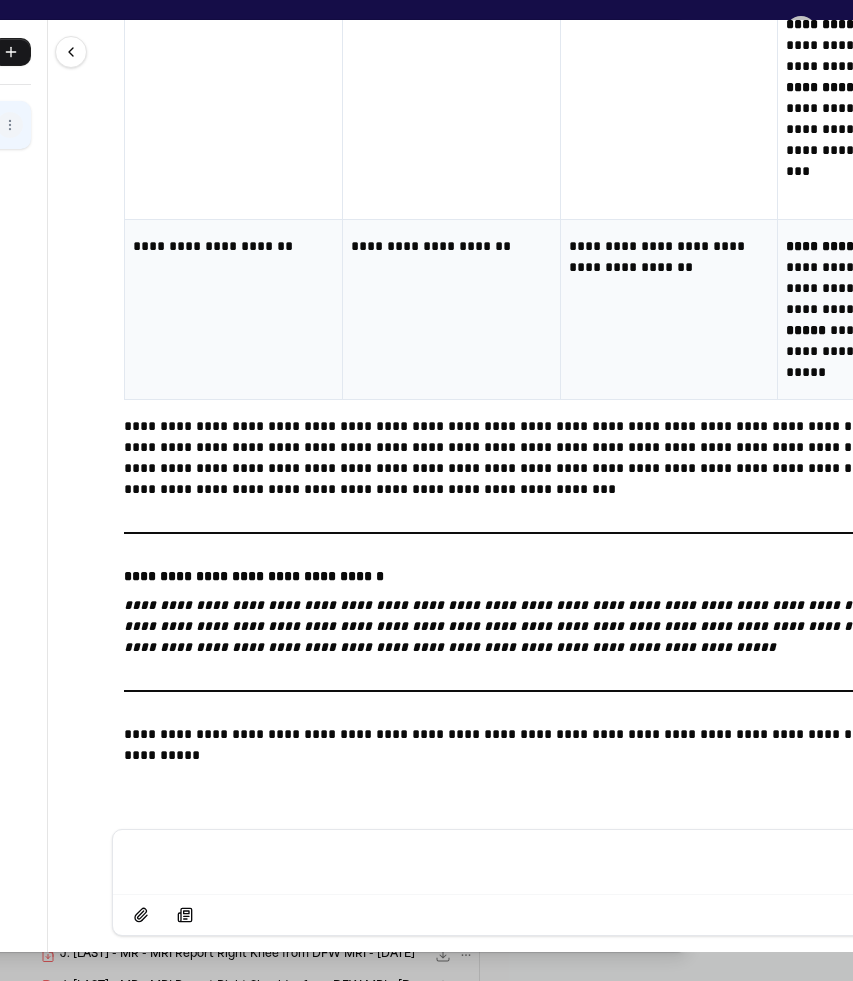 click at bounding box center (560, 860) 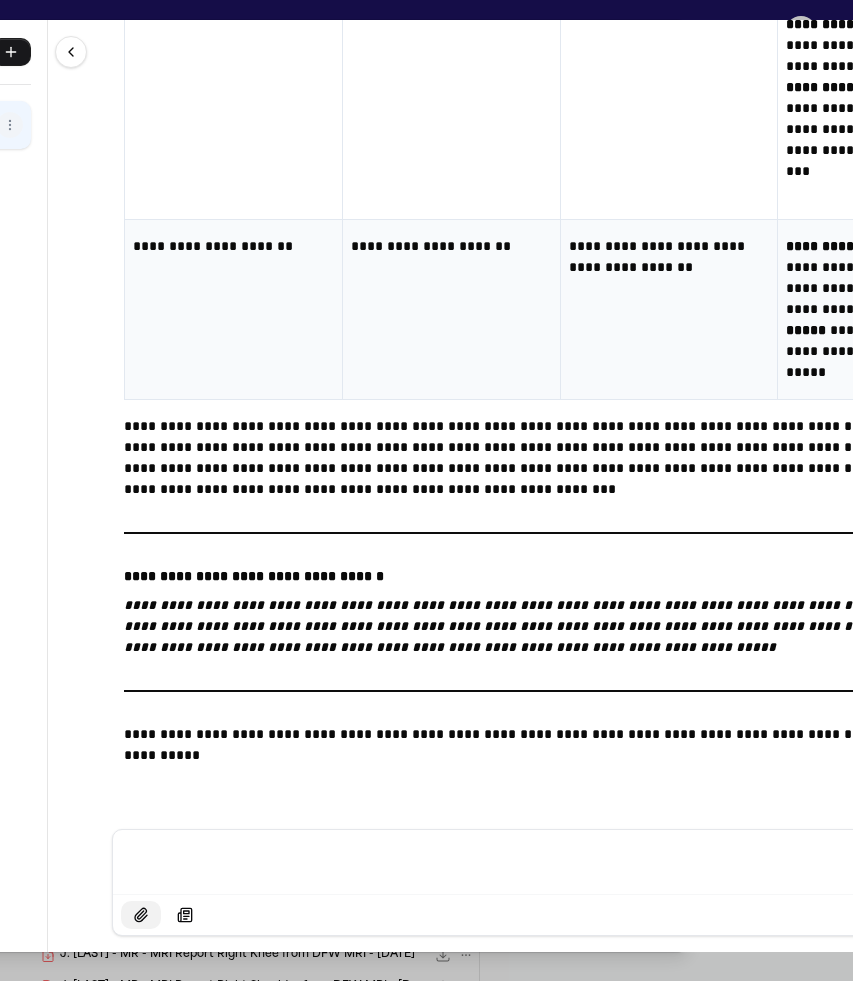 click 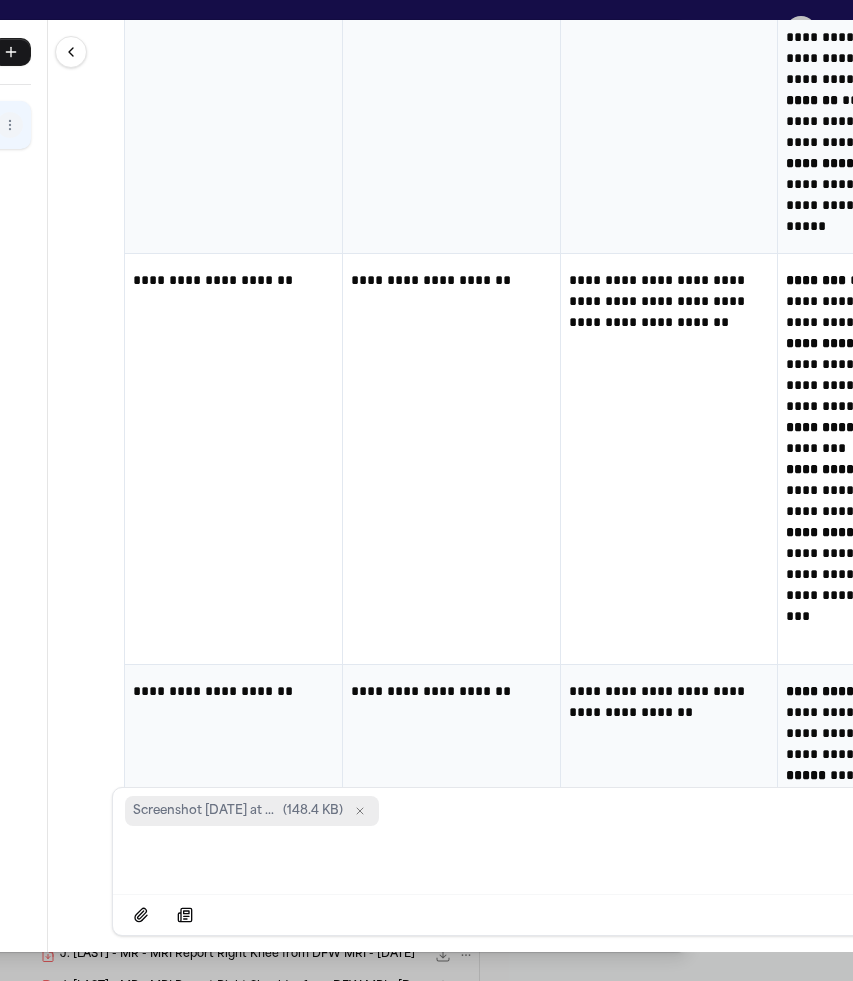 scroll, scrollTop: 26752, scrollLeft: 0, axis: vertical 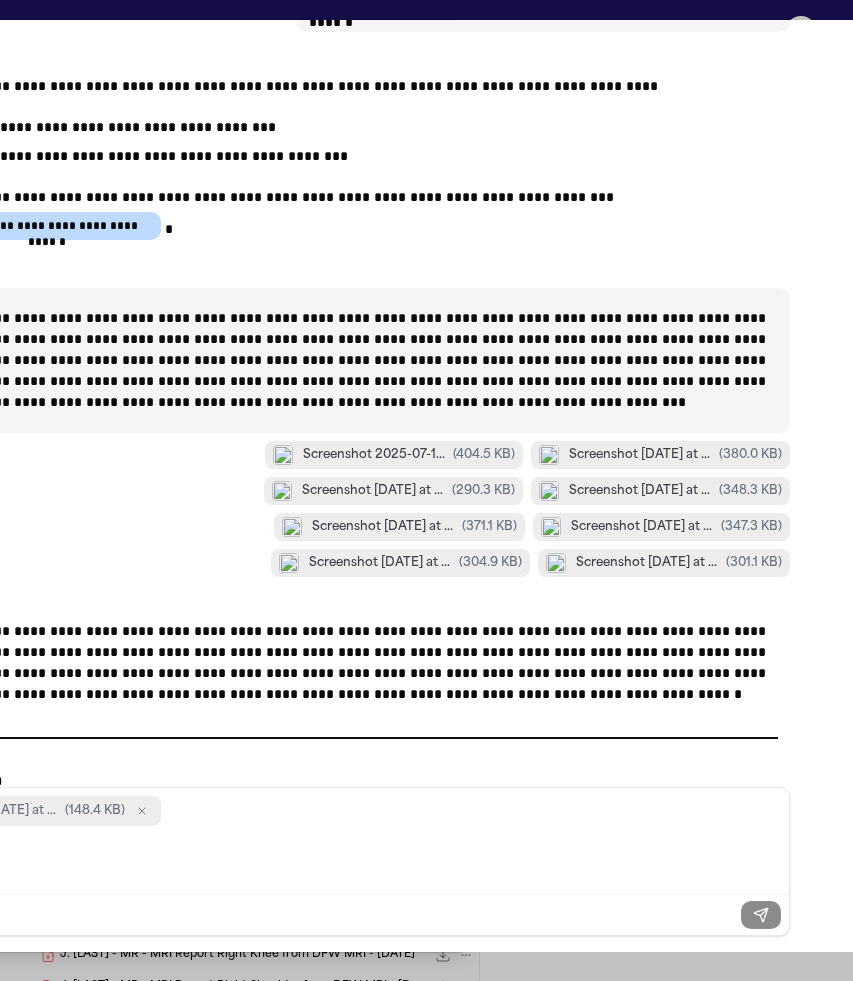 click on "**********" at bounding box center (342, 360) 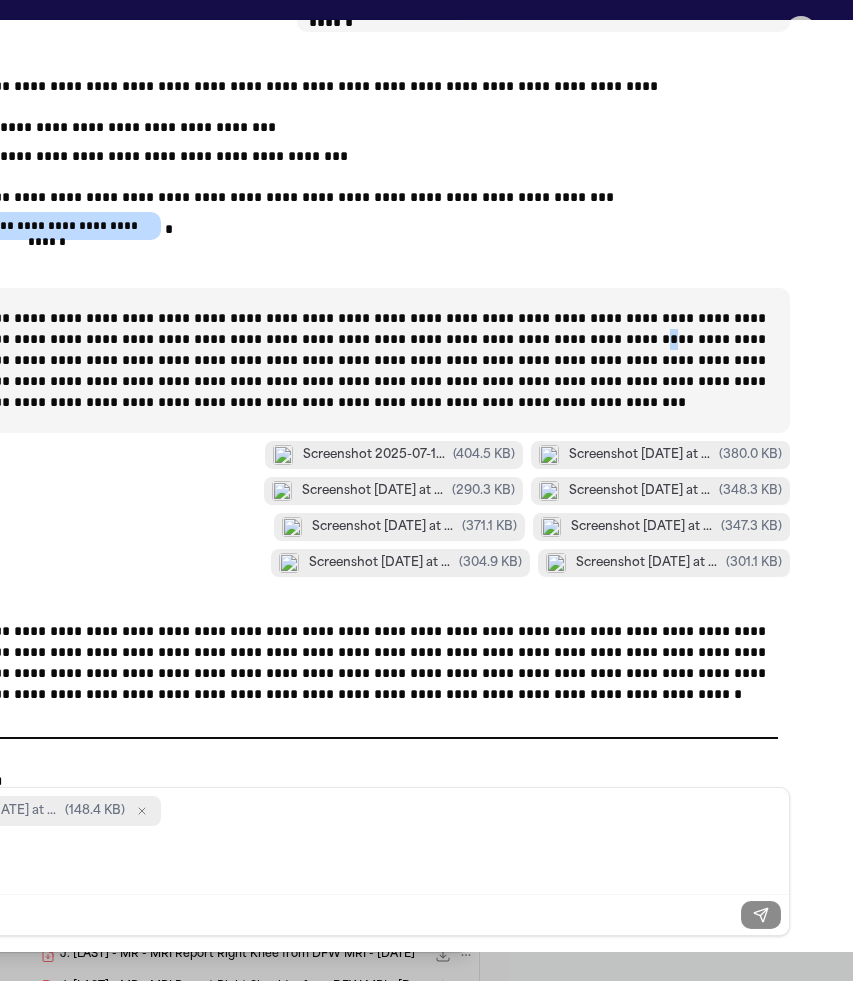 click on "**********" at bounding box center [342, 360] 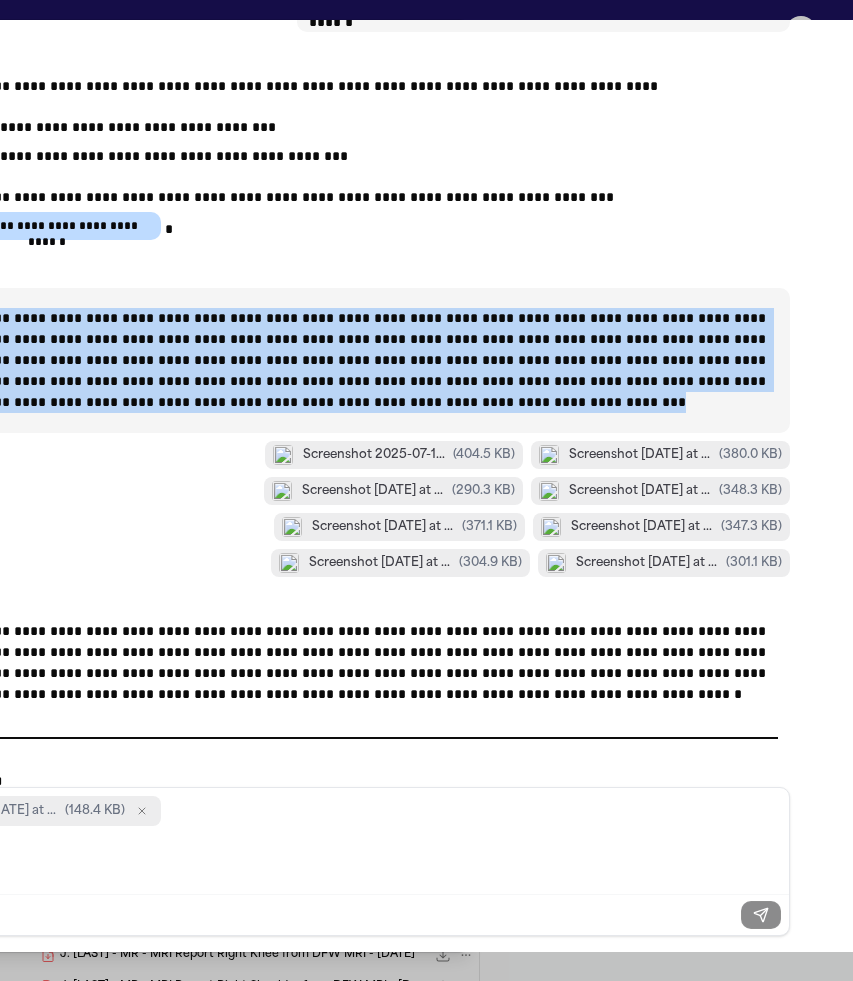 click on "**********" at bounding box center [342, 360] 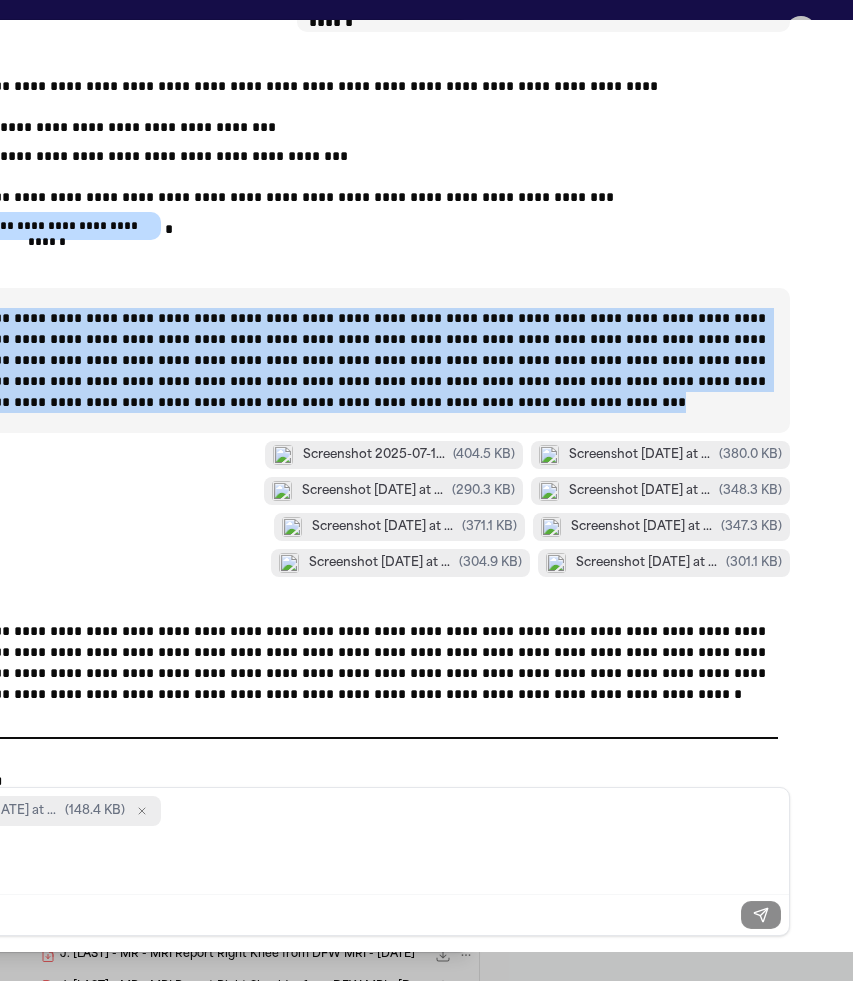 copy on "**********" 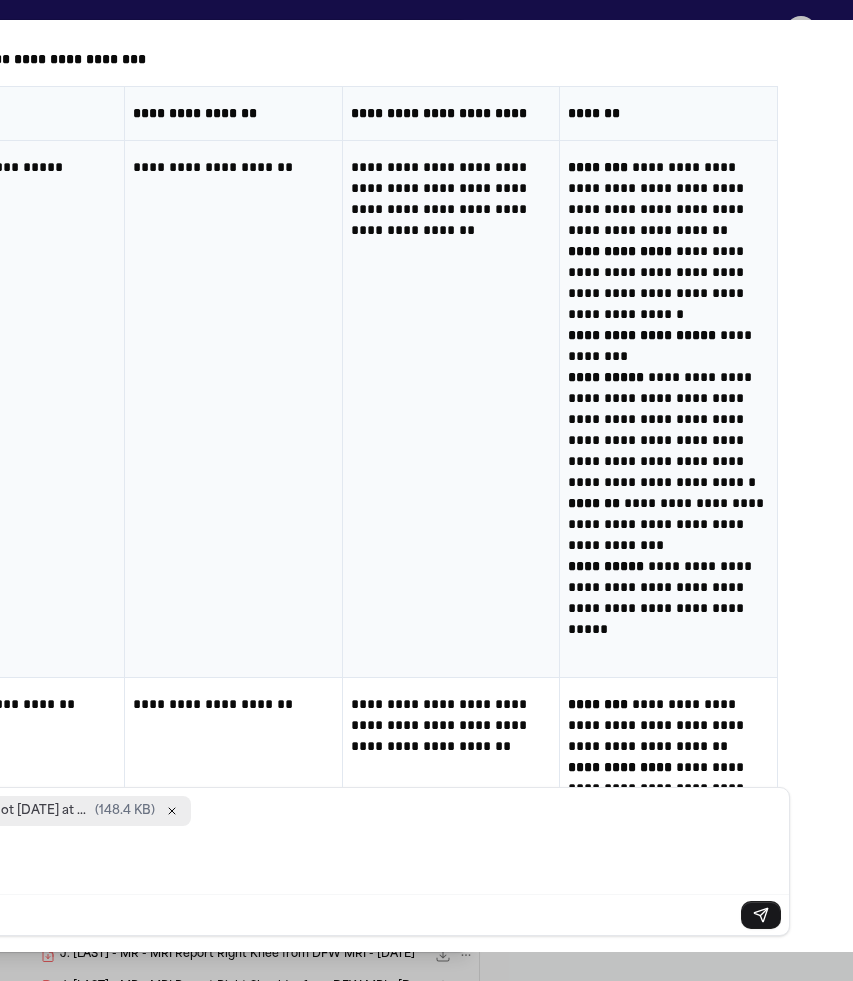 scroll, scrollTop: 28648, scrollLeft: 0, axis: vertical 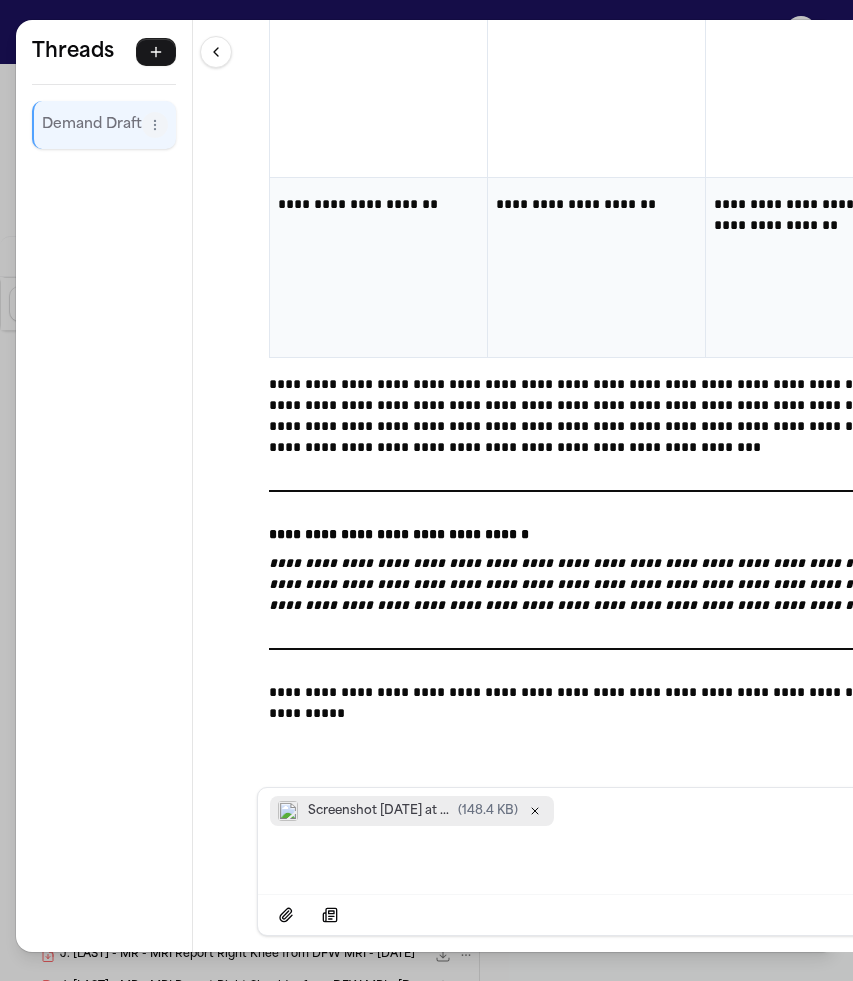 click at bounding box center [705, 860] 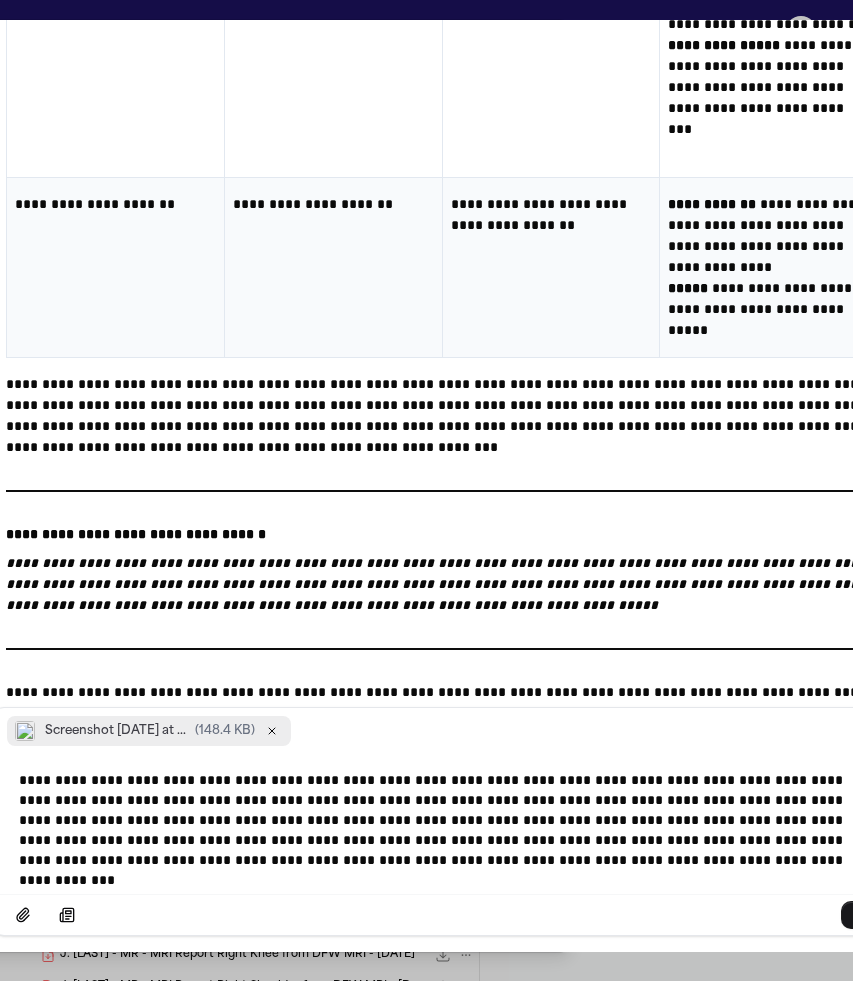 scroll, scrollTop: 0, scrollLeft: 275, axis: horizontal 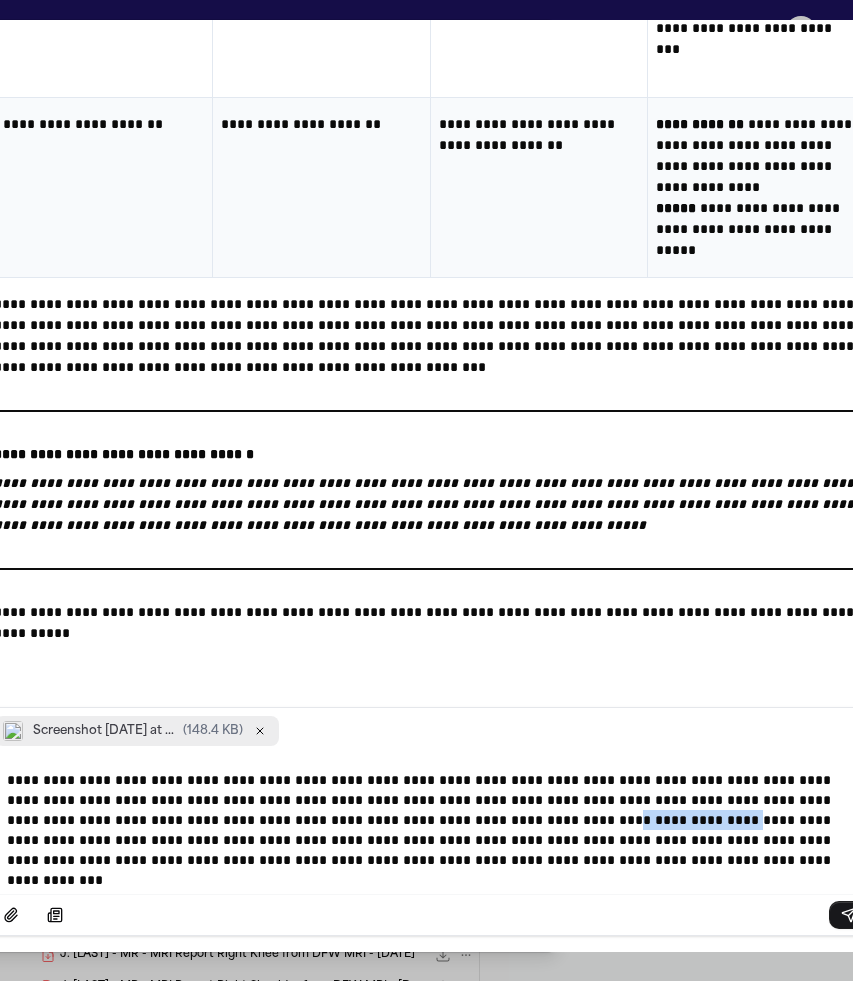 drag, startPoint x: 549, startPoint y: 822, endPoint x: 700, endPoint y: 827, distance: 151.08276 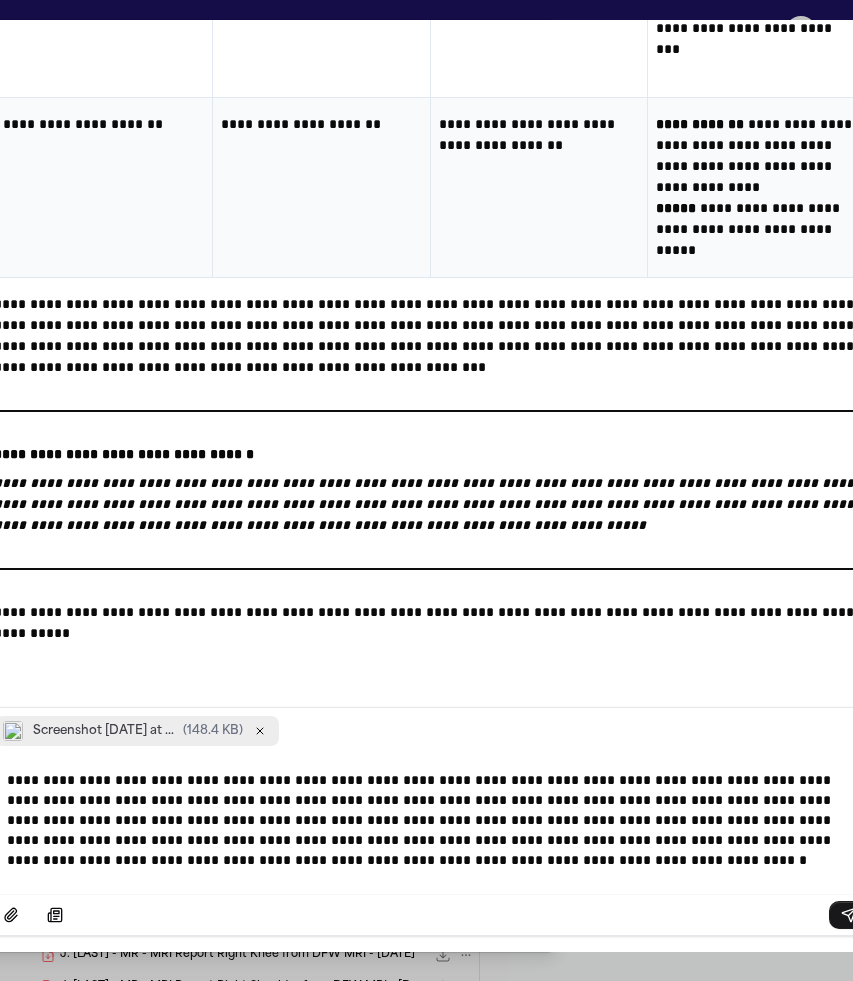 type 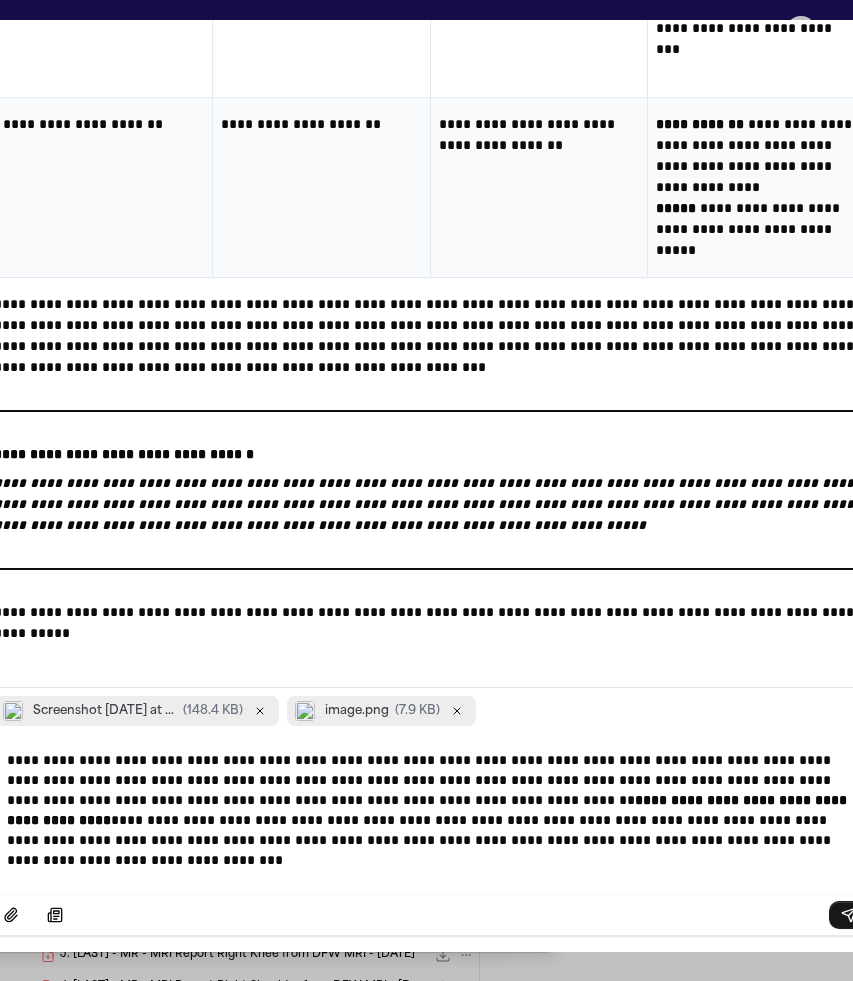 scroll, scrollTop: 28748, scrollLeft: 0, axis: vertical 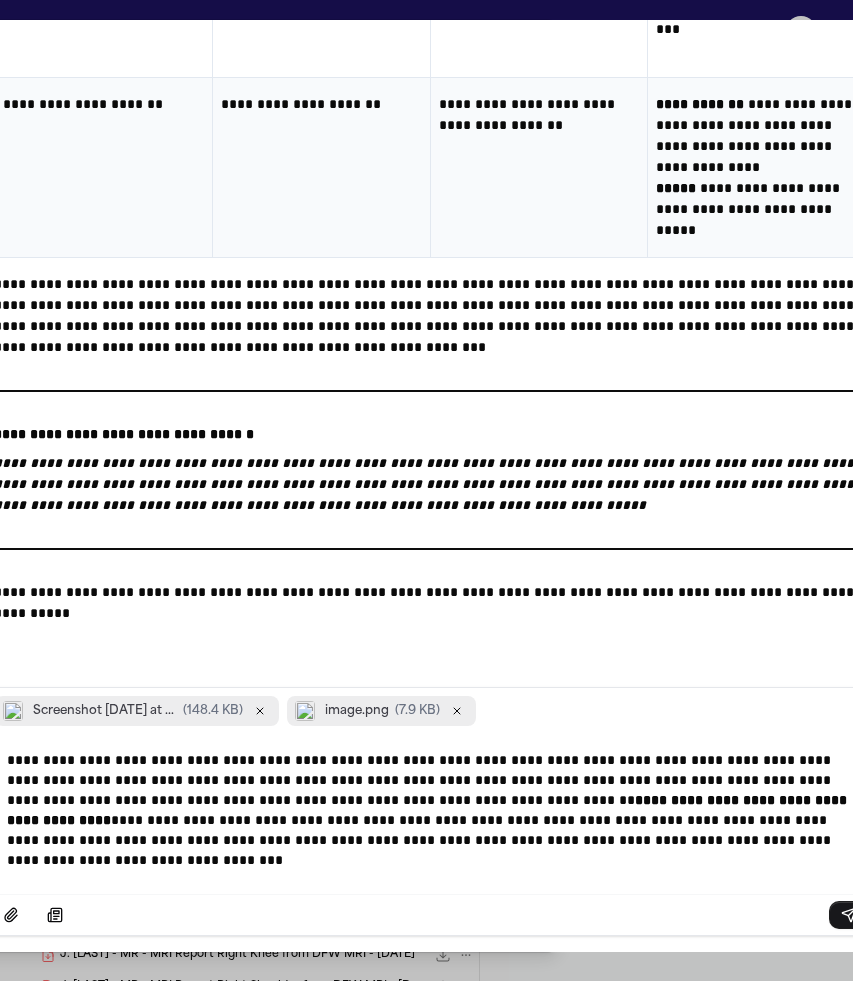 click on "**********" at bounding box center [430, 810] 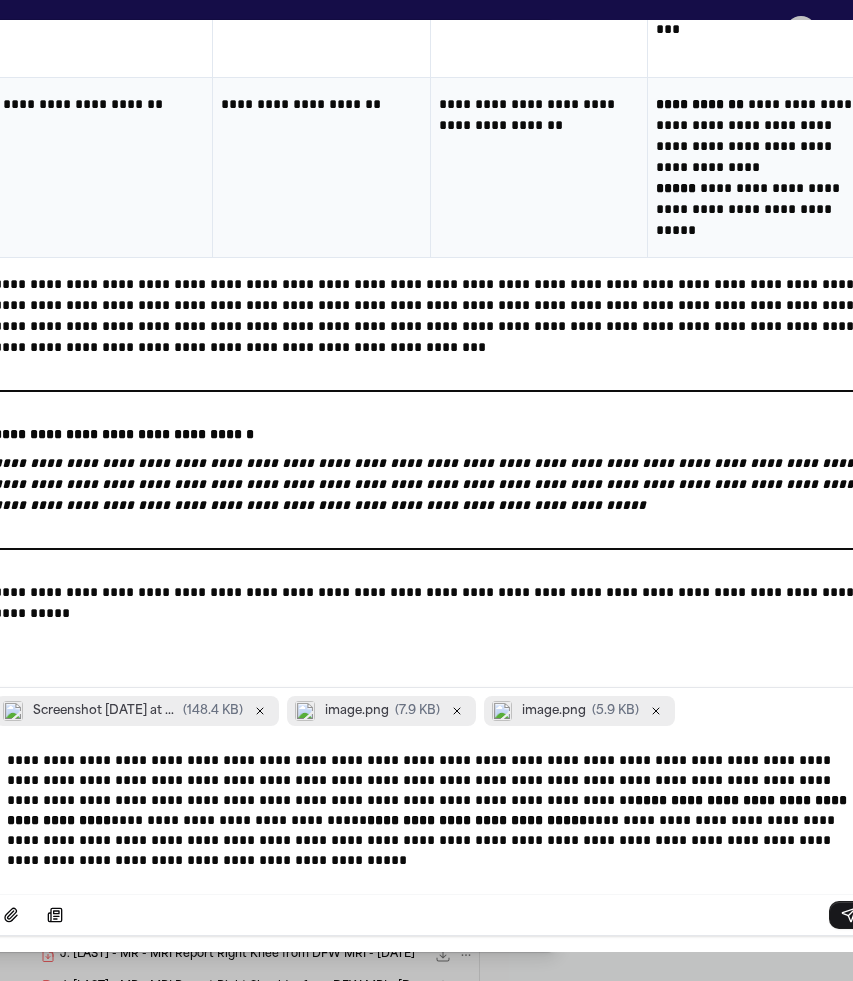 click on "**********" at bounding box center (477, 820) 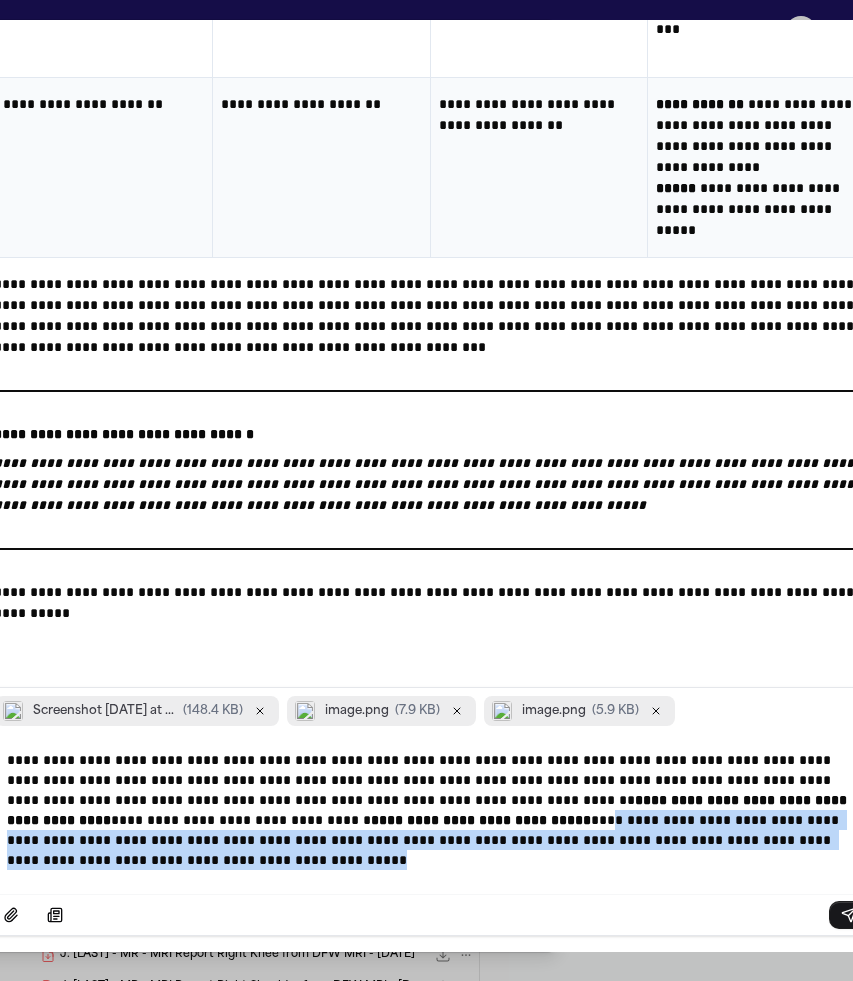 drag, startPoint x: 600, startPoint y: 818, endPoint x: 609, endPoint y: 894, distance: 76.53104 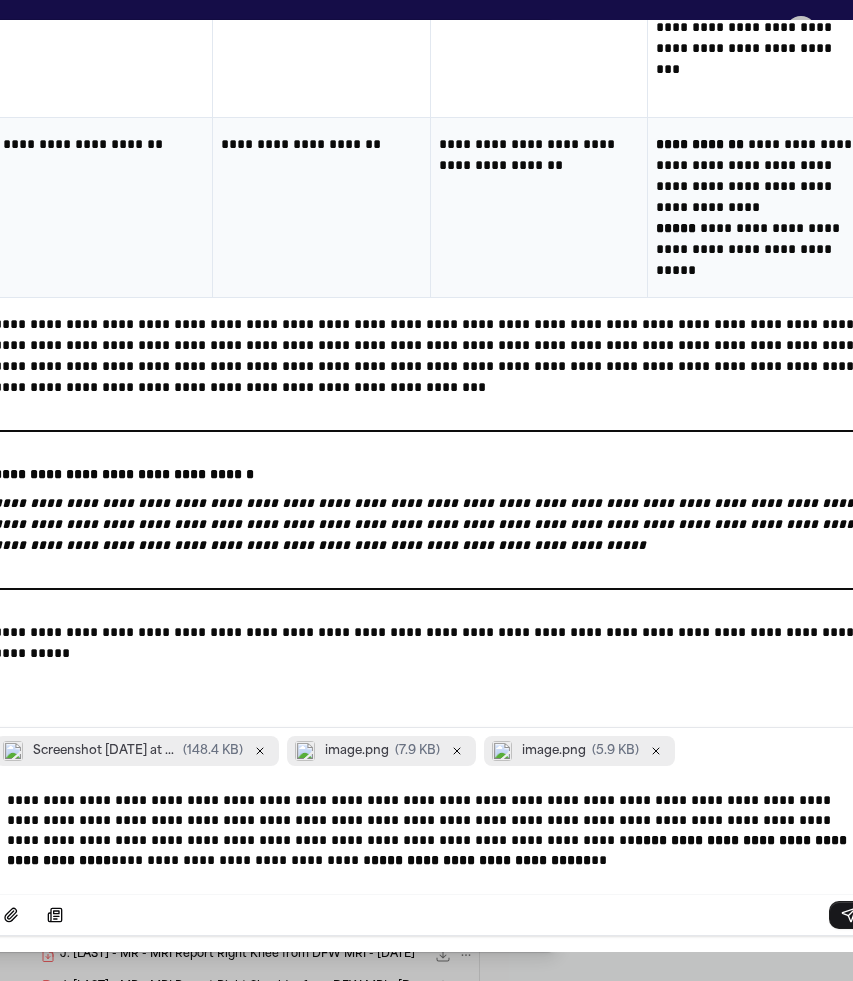 scroll, scrollTop: 28708, scrollLeft: 0, axis: vertical 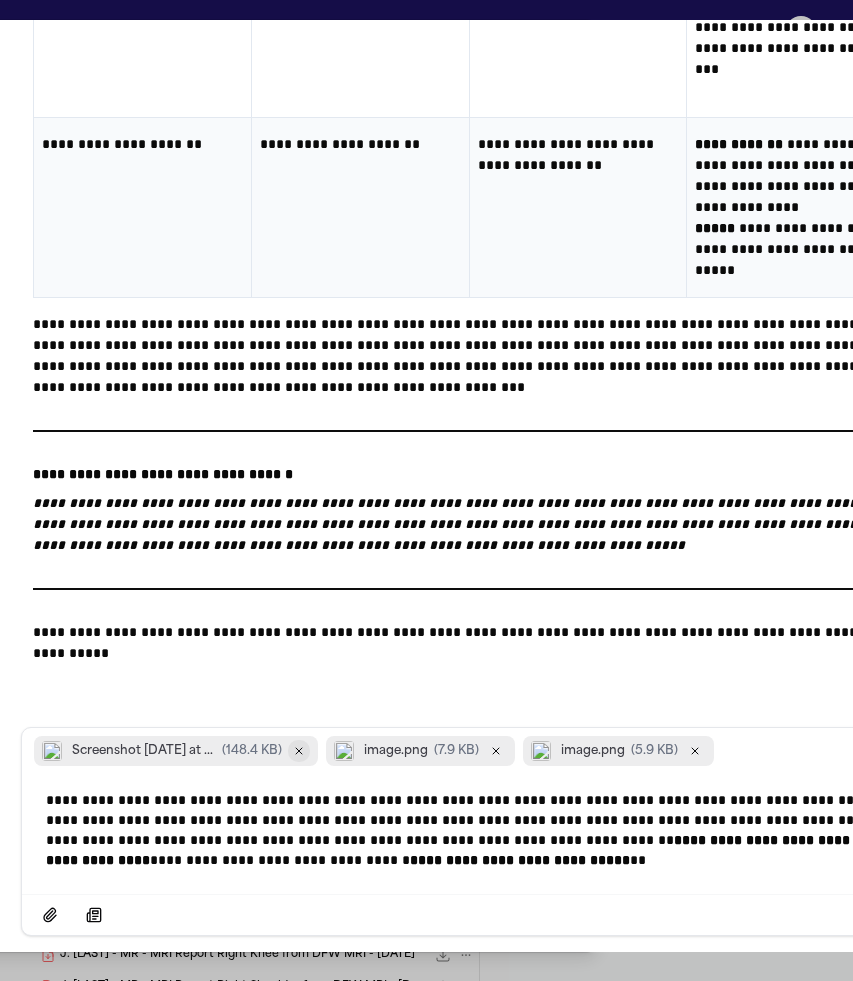 click at bounding box center (299, 751) 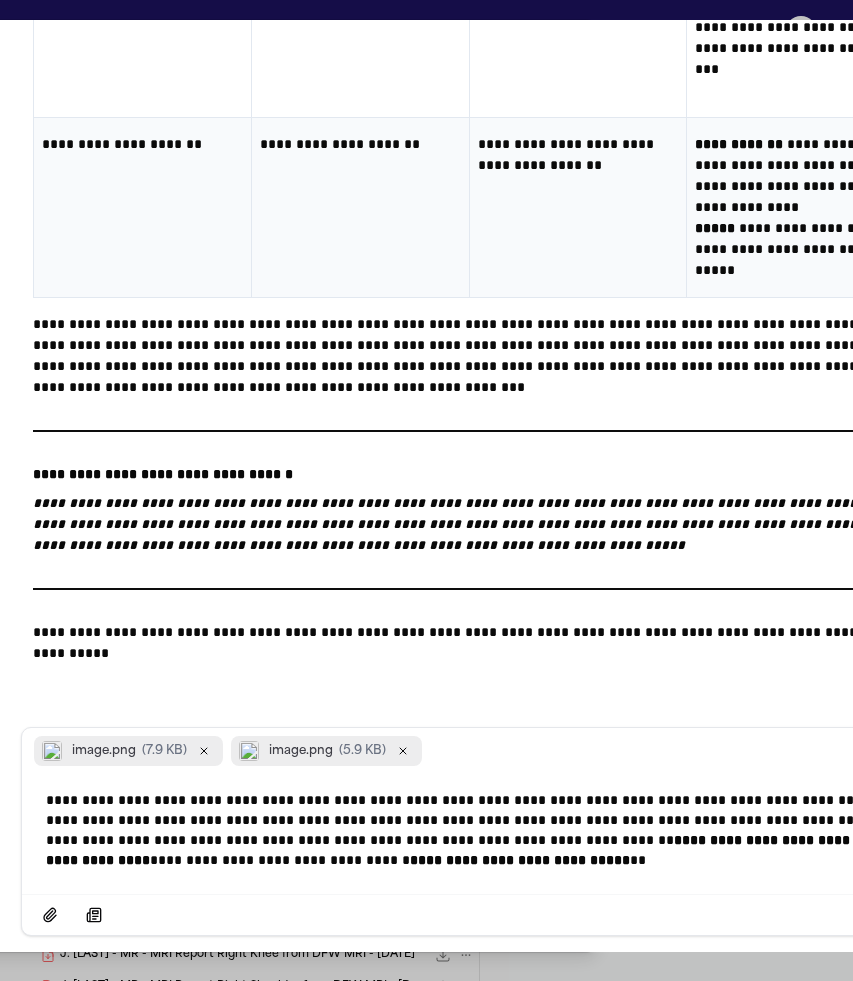 click on "image.png" at bounding box center [301, 751] 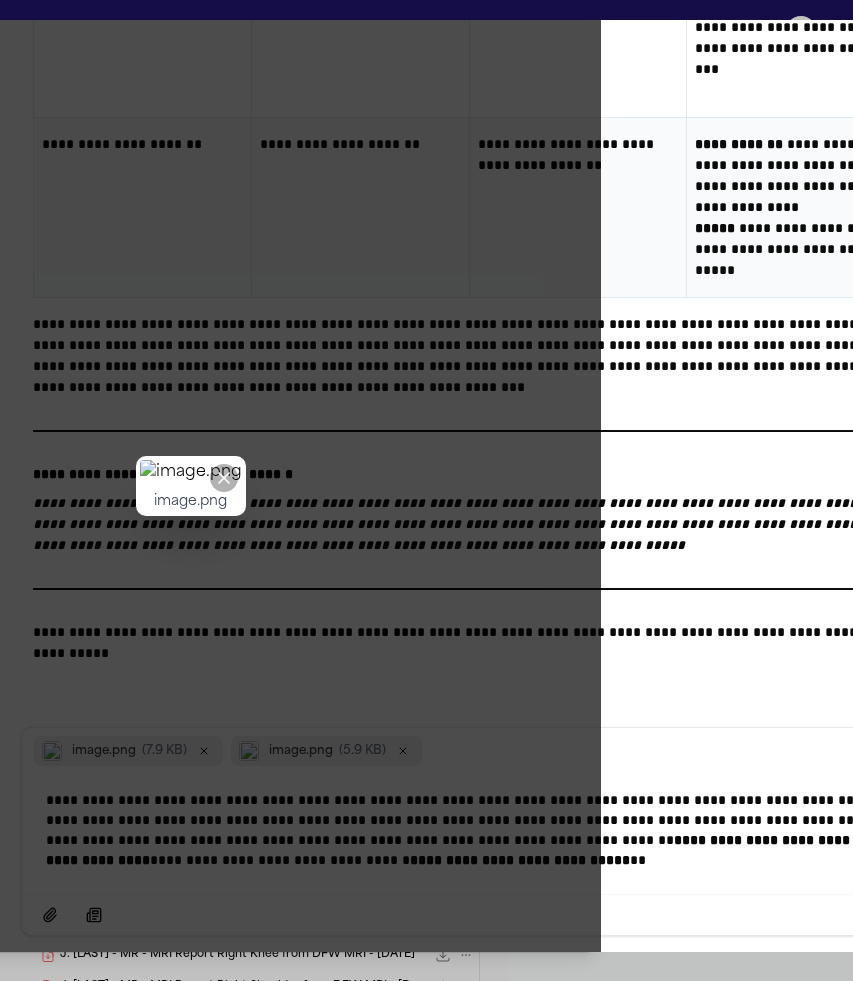 click 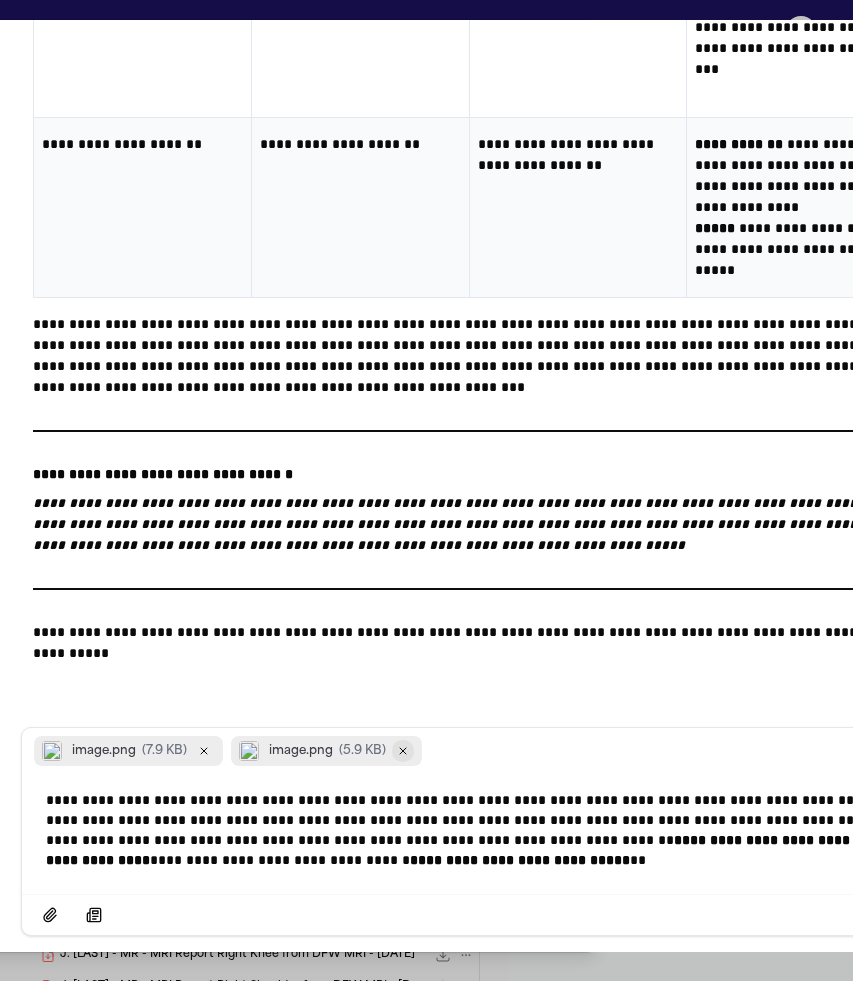 click 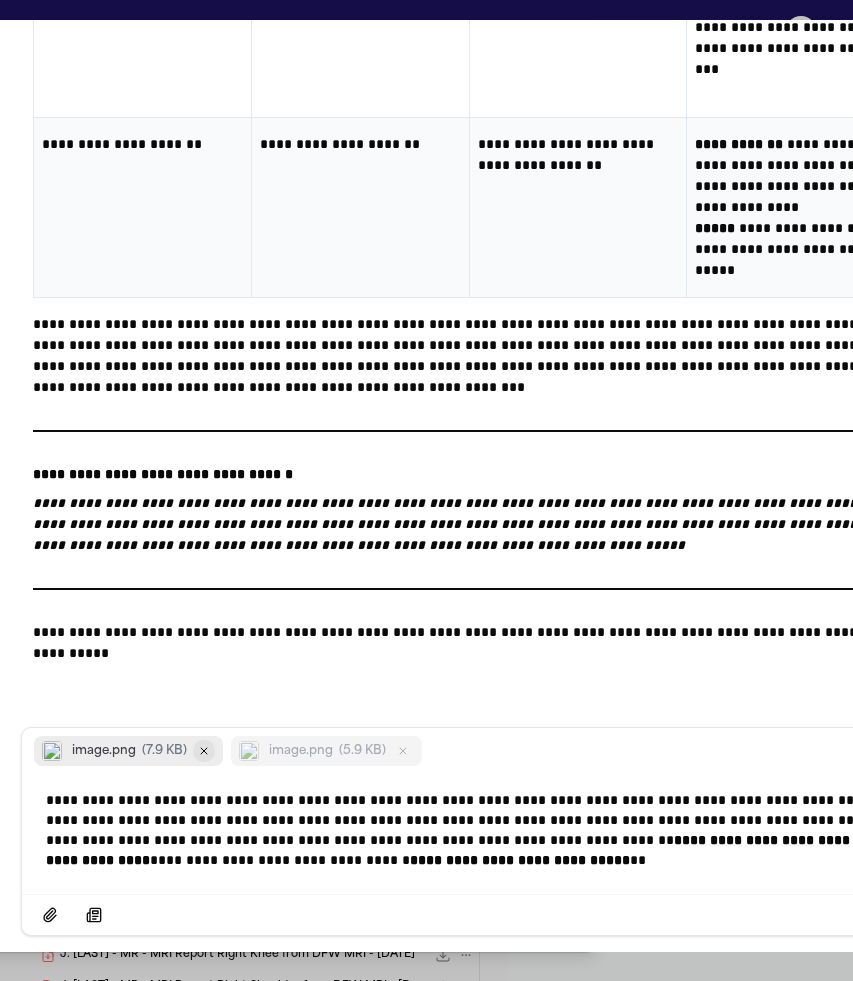 click 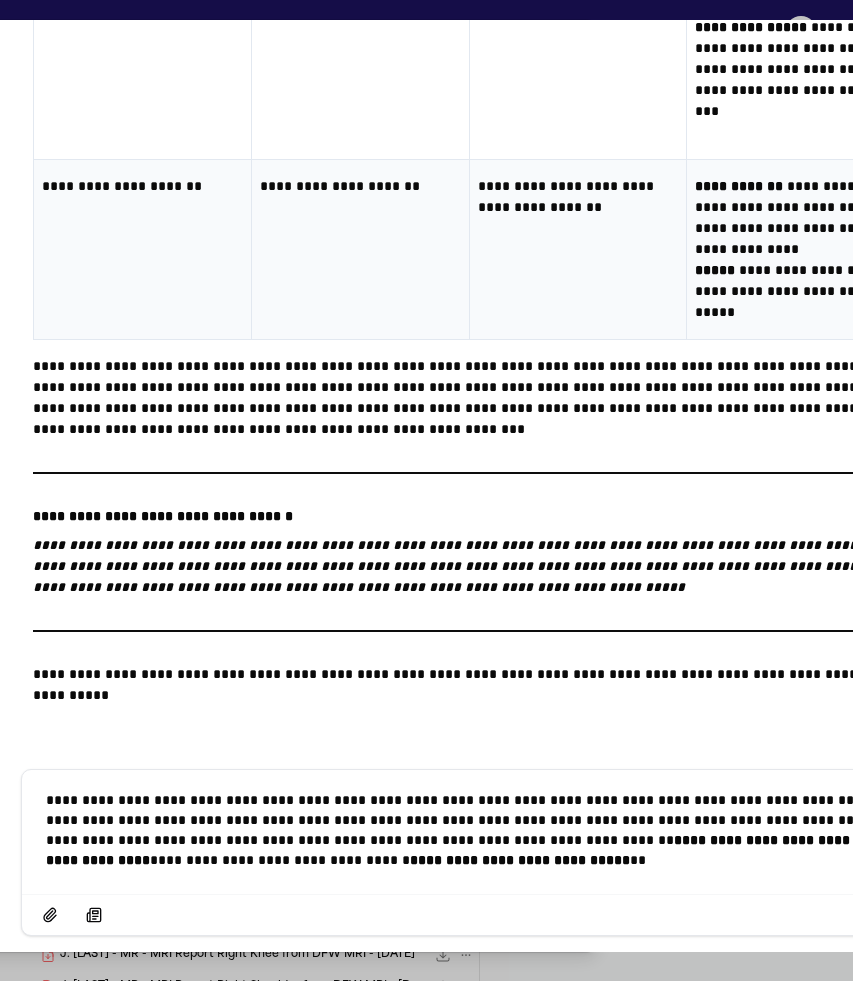scroll, scrollTop: 28666, scrollLeft: 0, axis: vertical 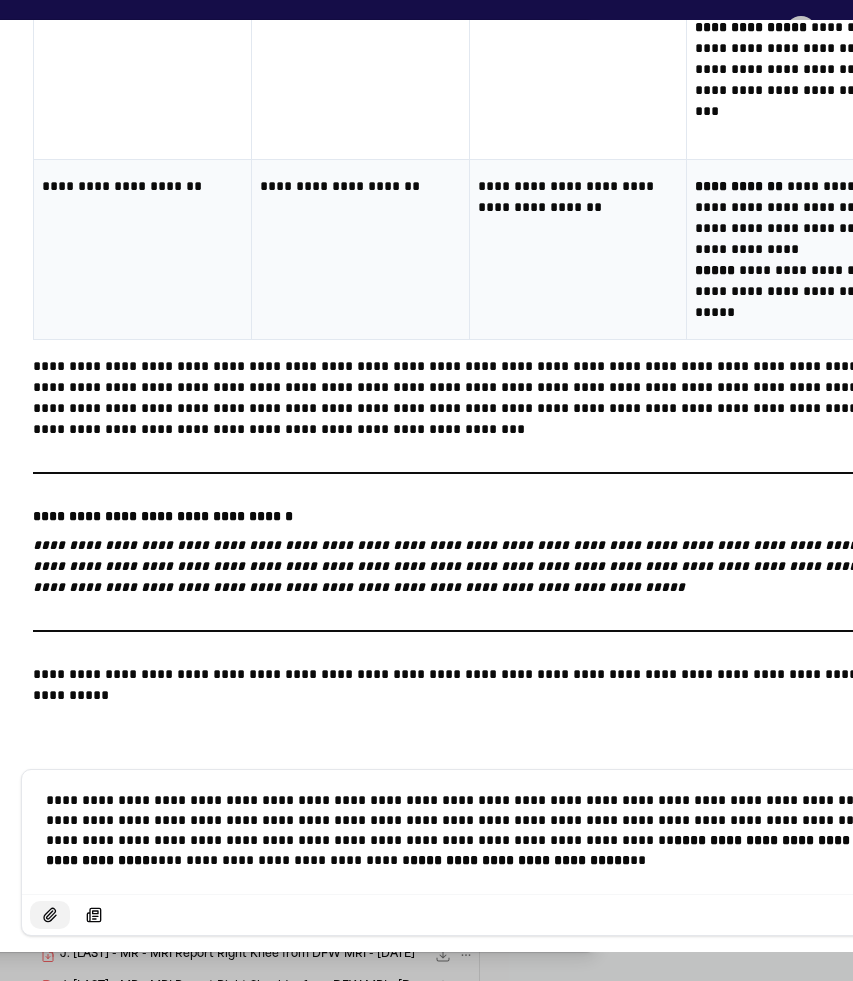 click 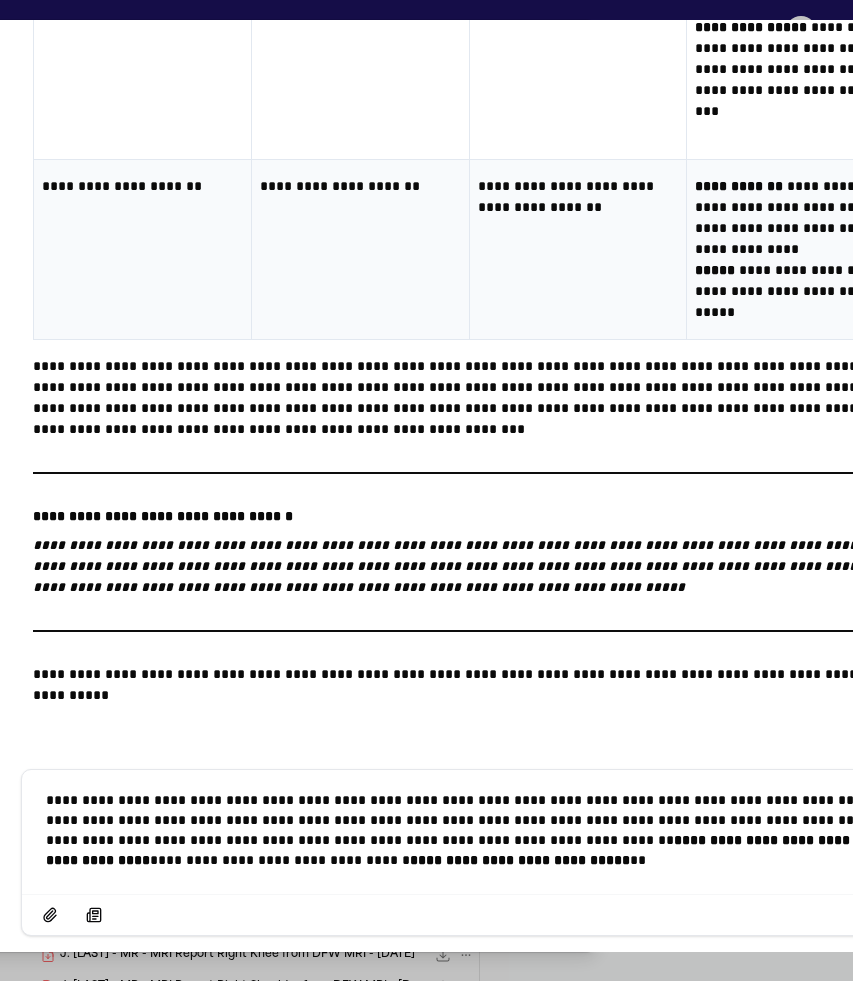 scroll, scrollTop: 28708, scrollLeft: 0, axis: vertical 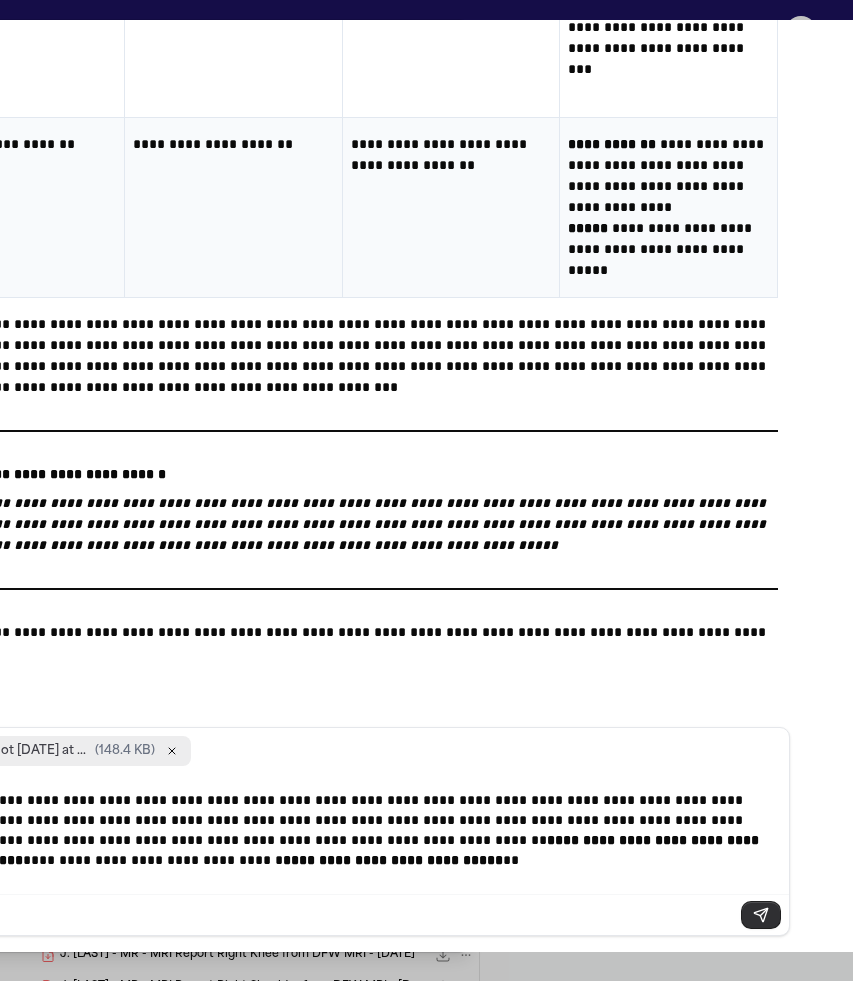 click 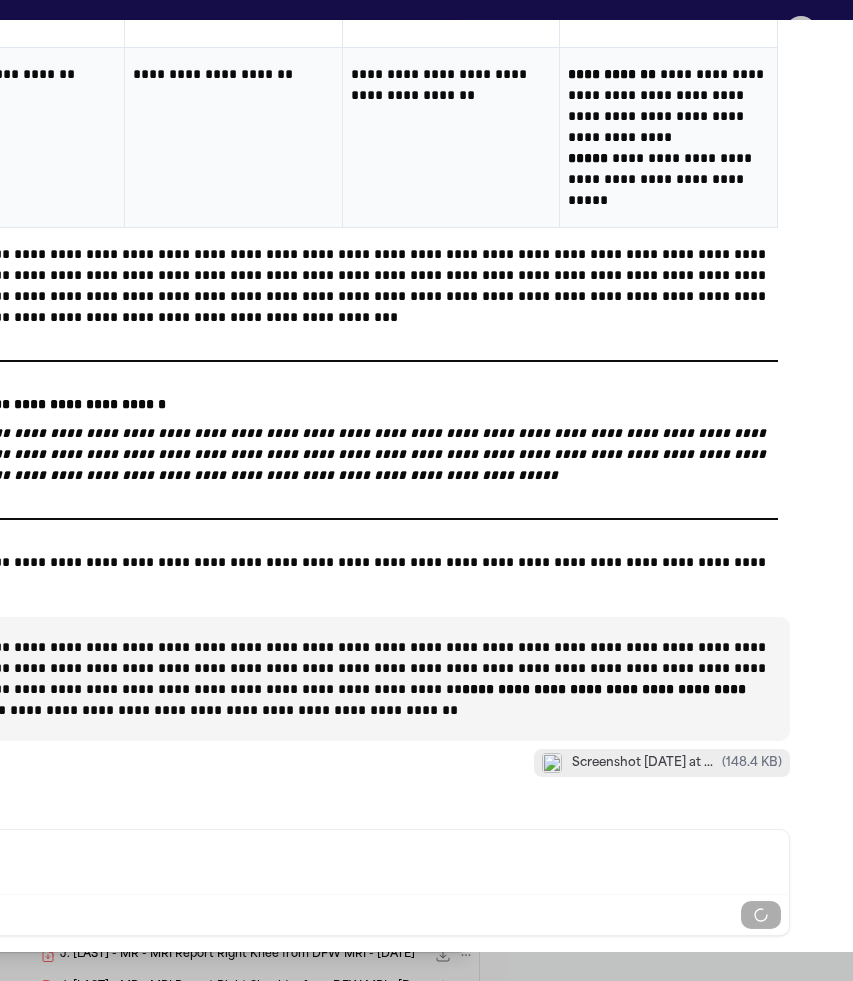 scroll, scrollTop: 28790, scrollLeft: 0, axis: vertical 